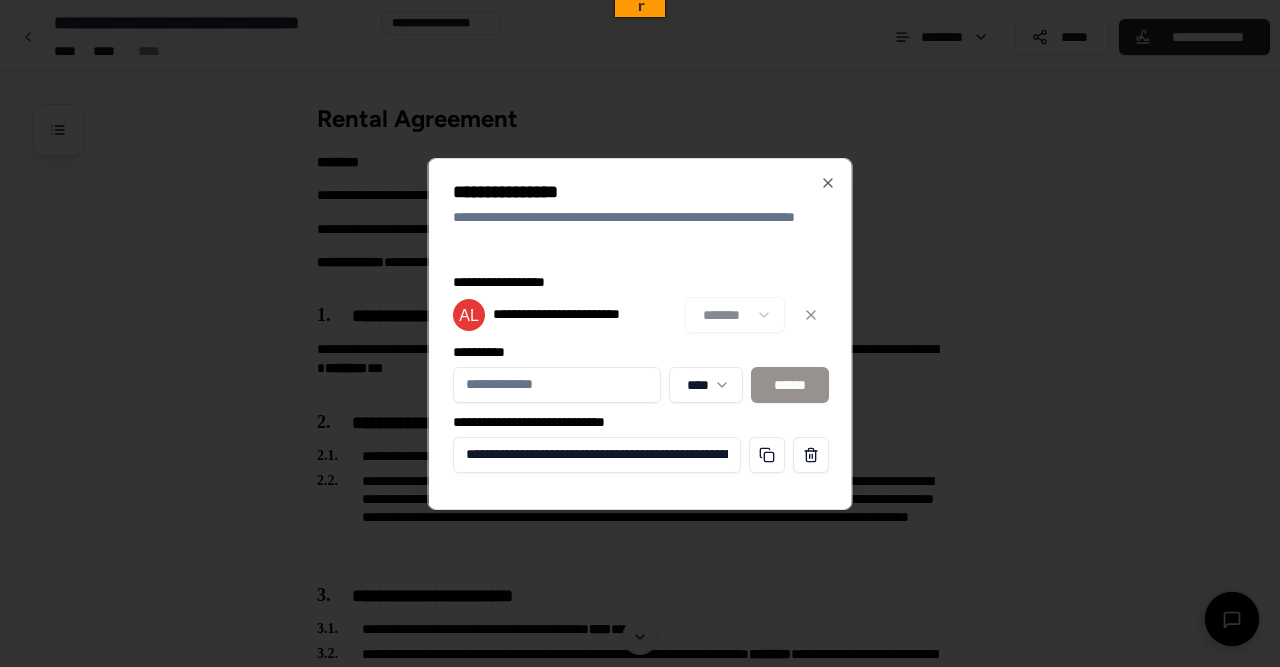 scroll, scrollTop: 0, scrollLeft: 0, axis: both 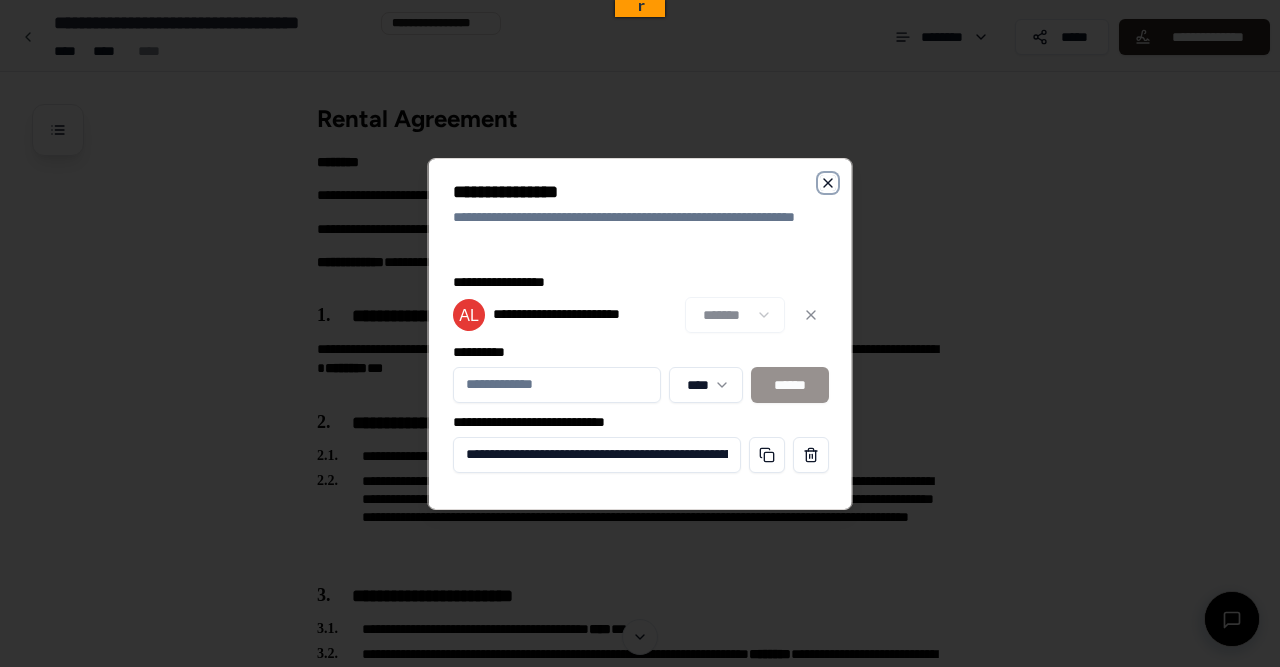 click 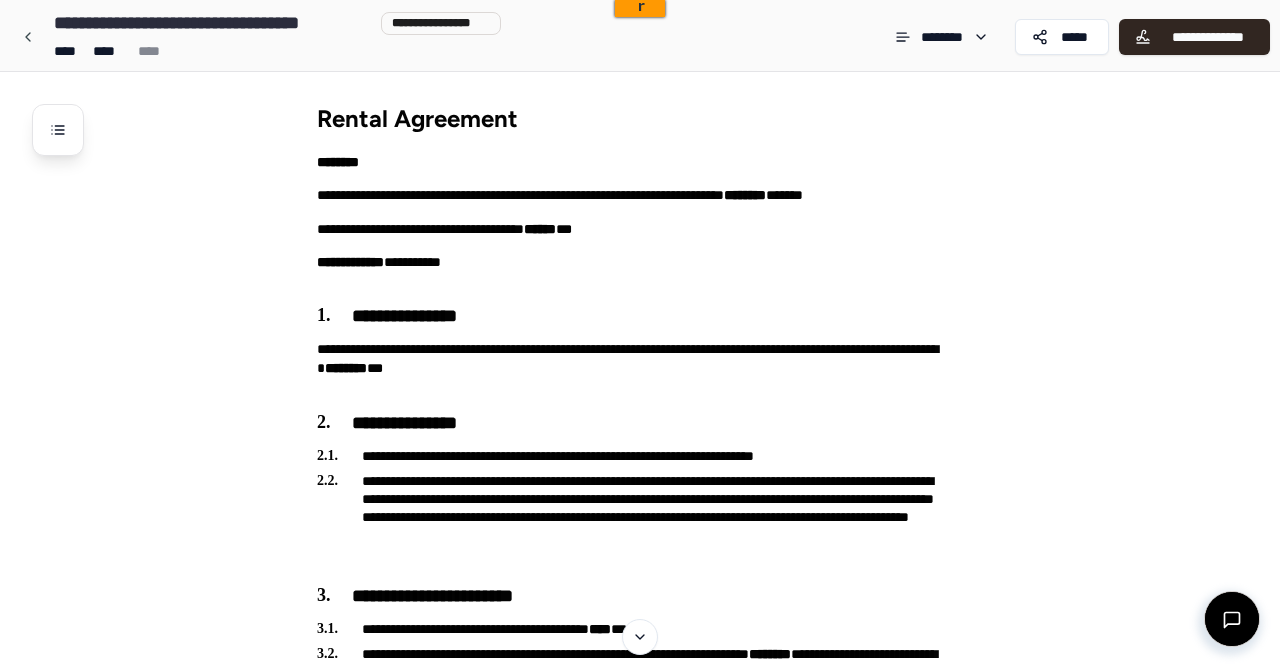 scroll, scrollTop: 0, scrollLeft: 0, axis: both 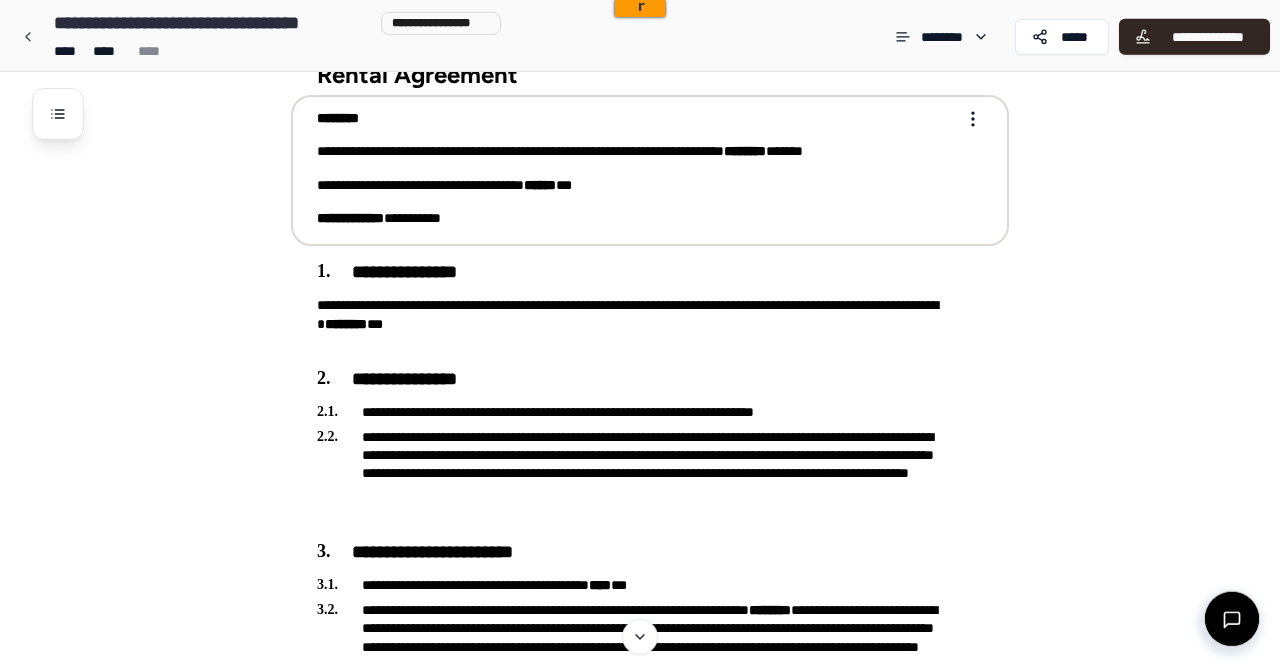 click on "**********" at bounding box center [636, 185] 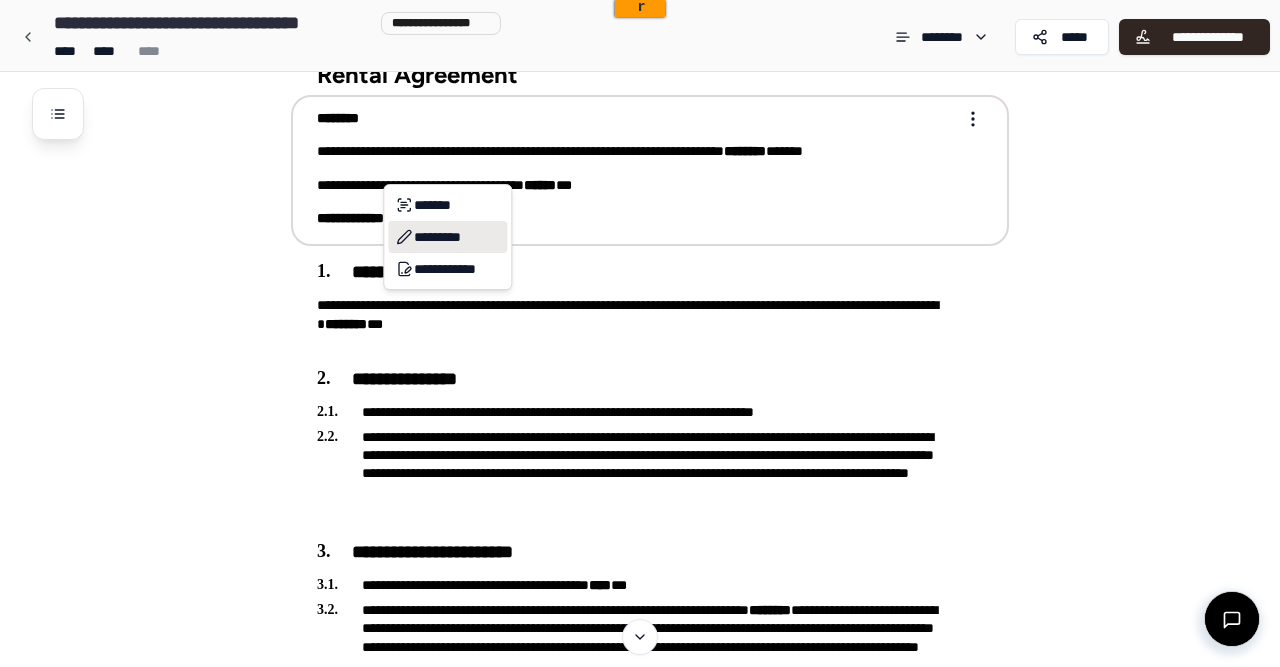 click on "*********" at bounding box center (447, 237) 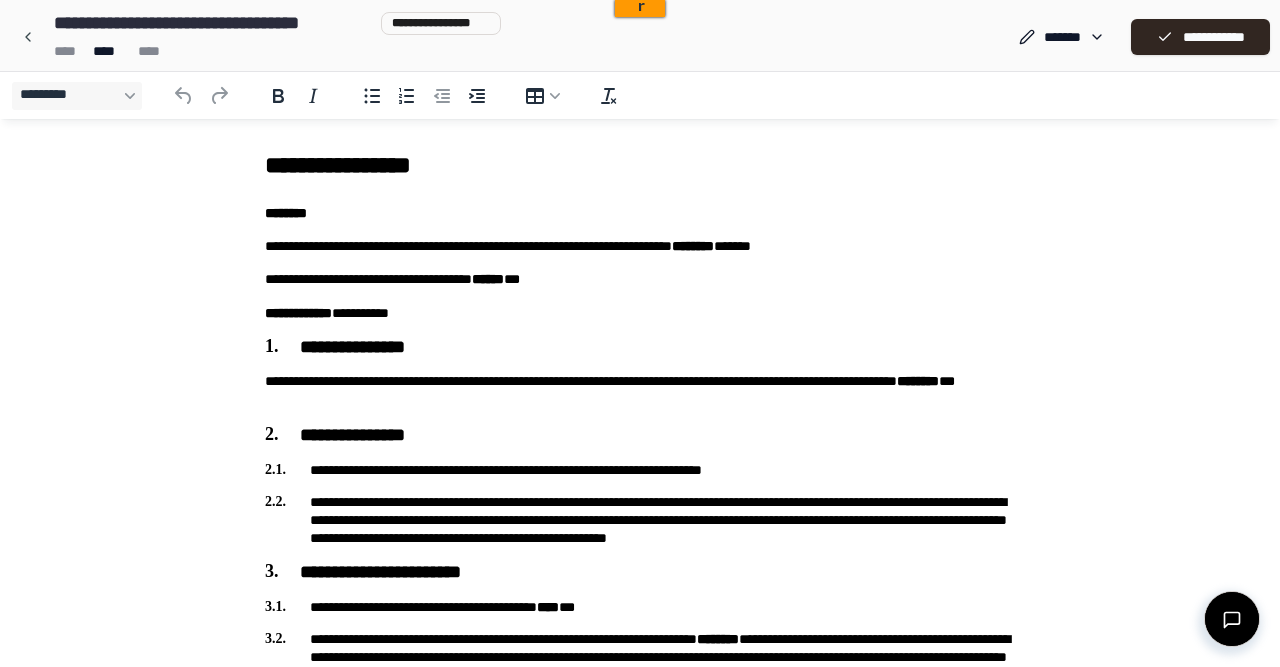 scroll, scrollTop: 0, scrollLeft: 0, axis: both 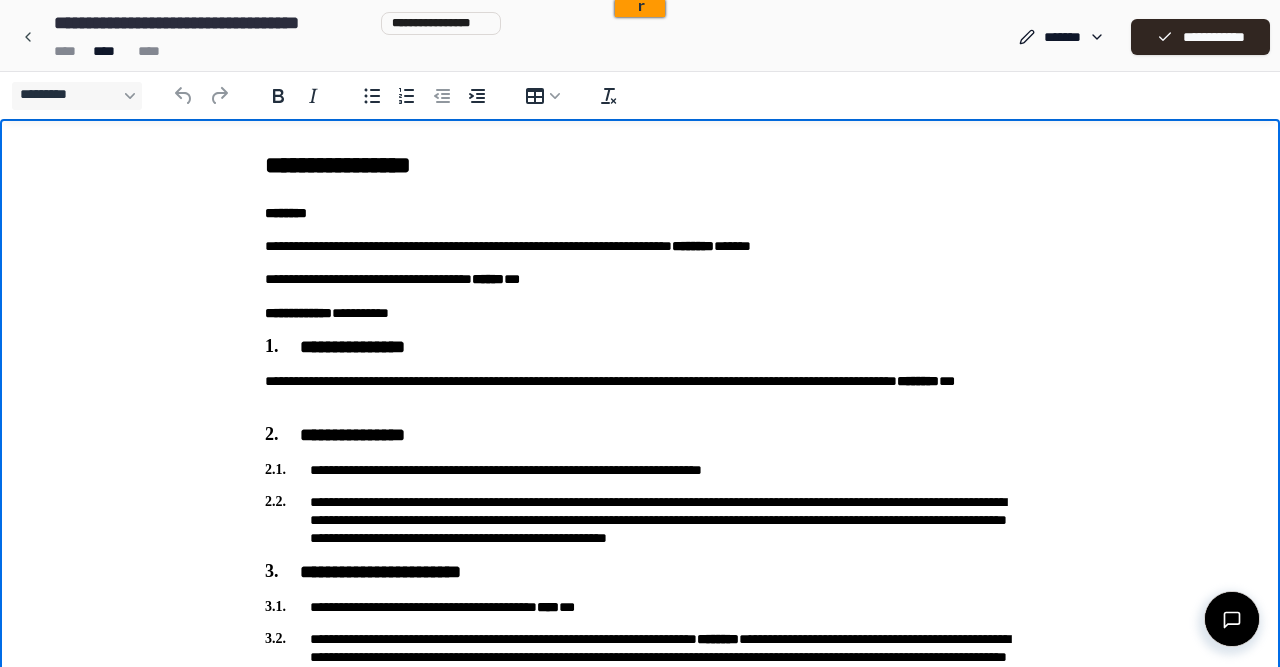 click on "**********" at bounding box center [640, 279] 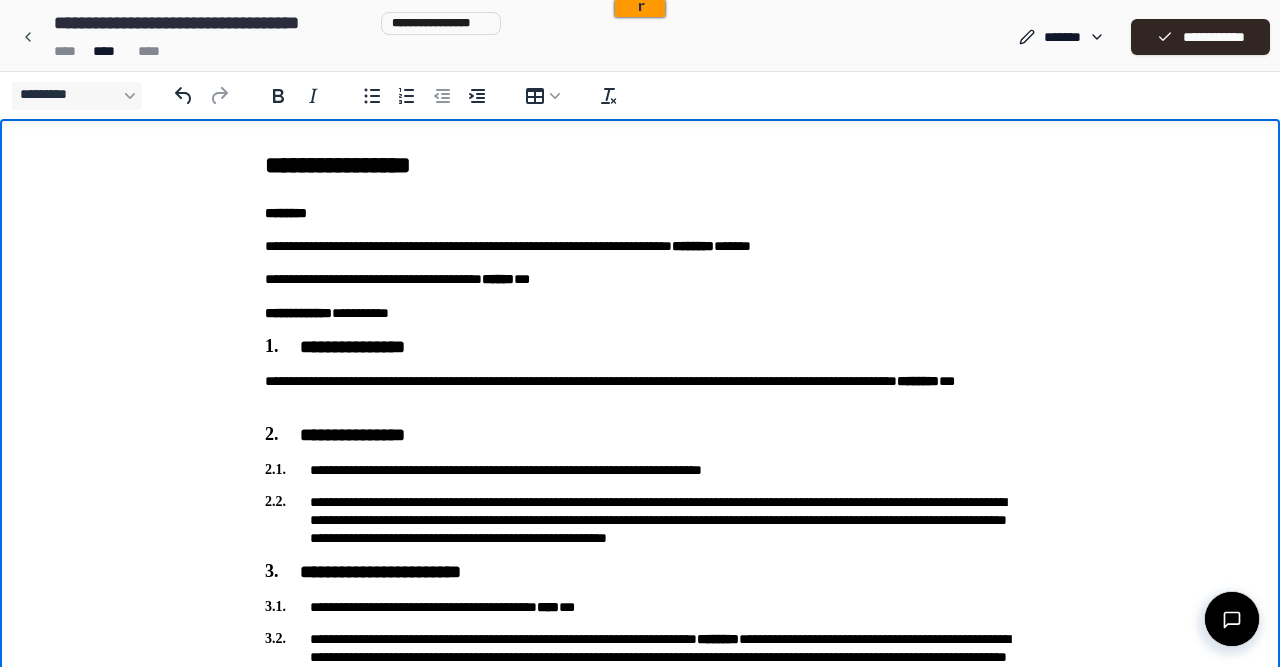 click on "**********" at bounding box center (640, 2215) 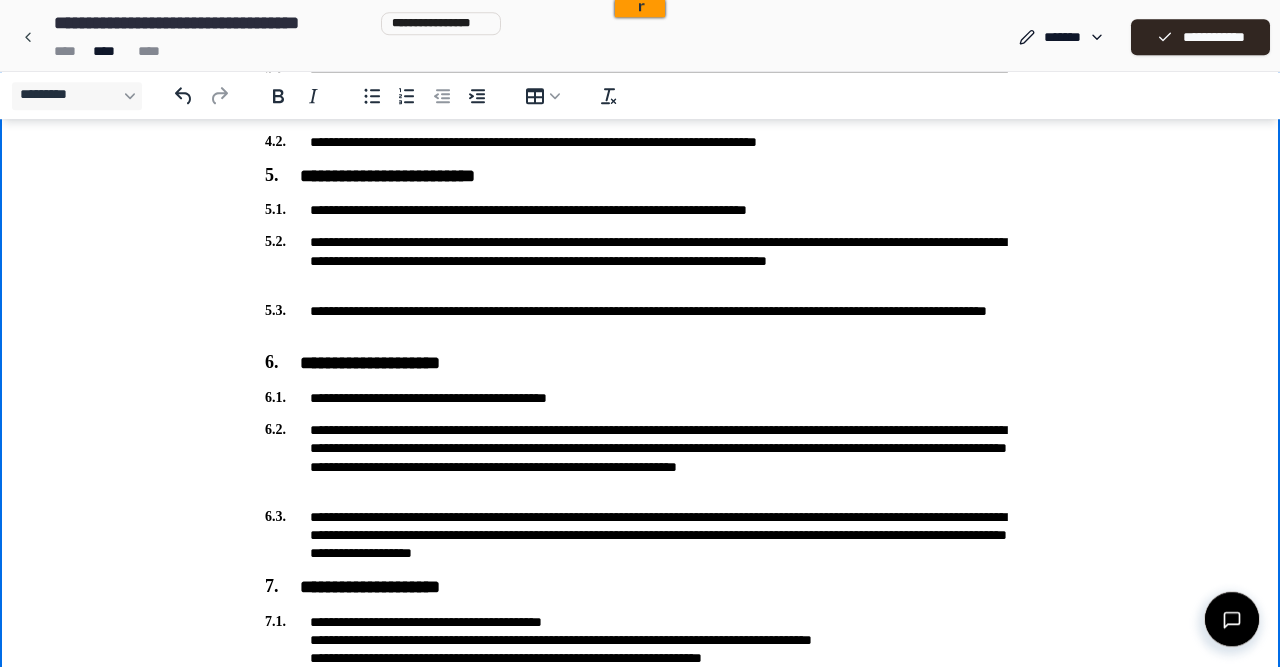 scroll, scrollTop: 1008, scrollLeft: 0, axis: vertical 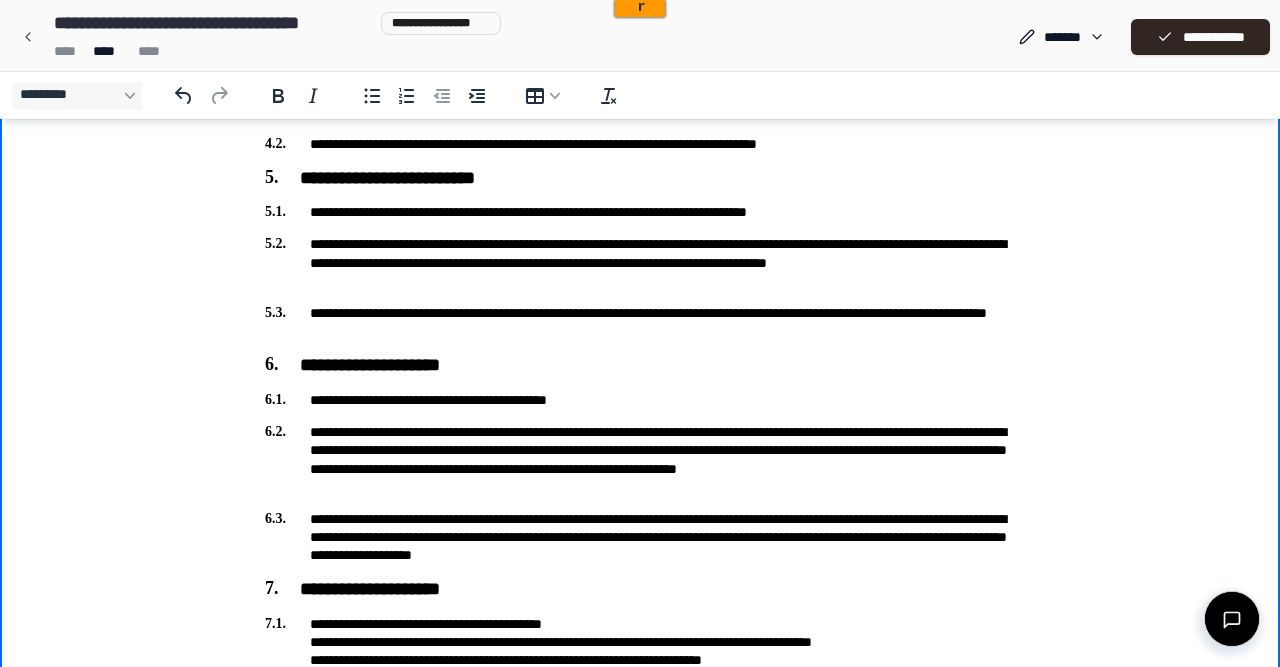 click on "**********" at bounding box center [640, 1207] 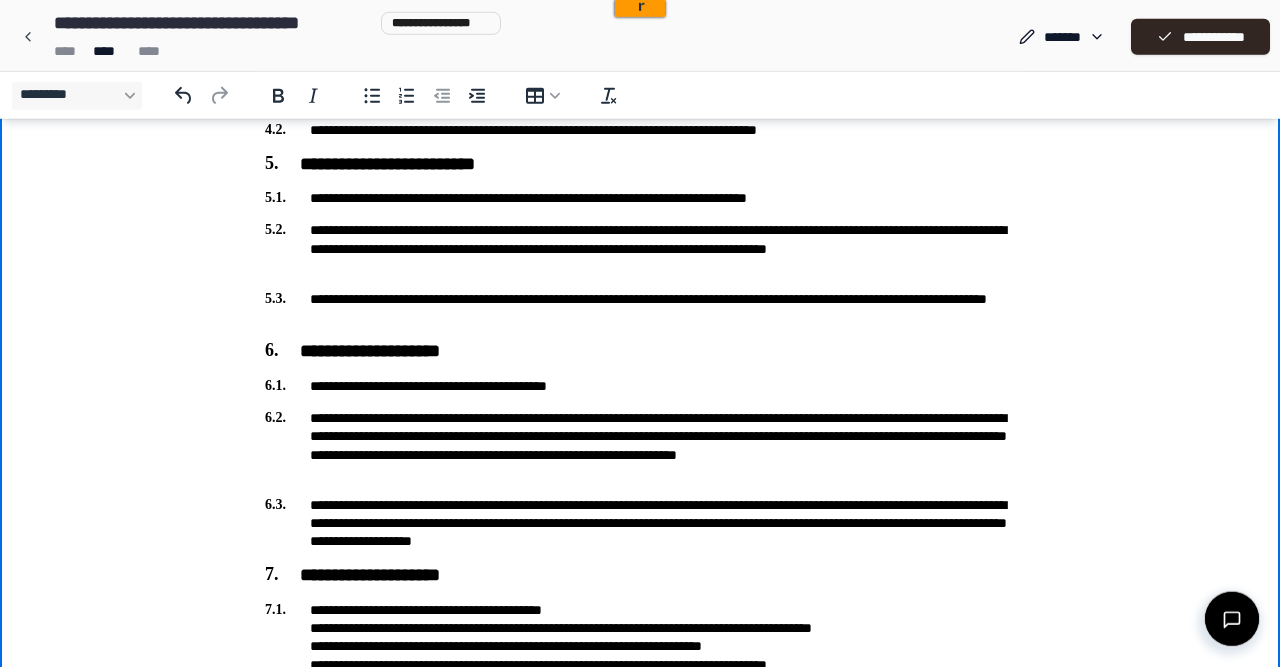 scroll, scrollTop: 1024, scrollLeft: 0, axis: vertical 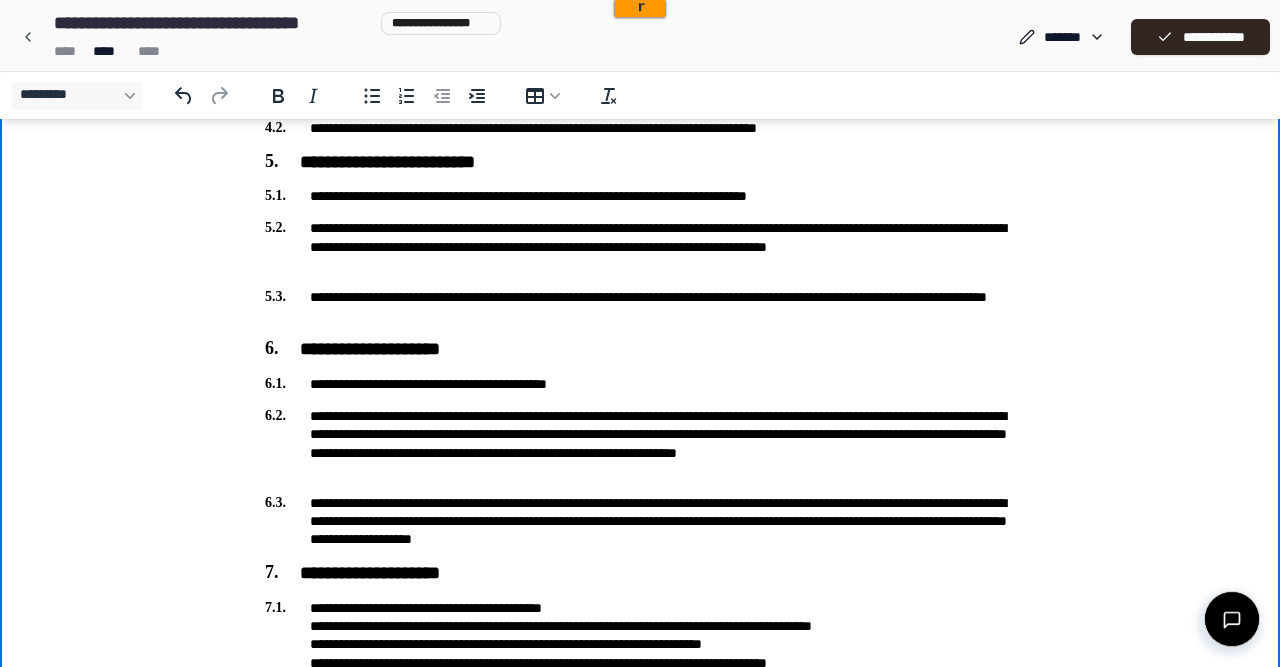click on "**********" at bounding box center [640, 247] 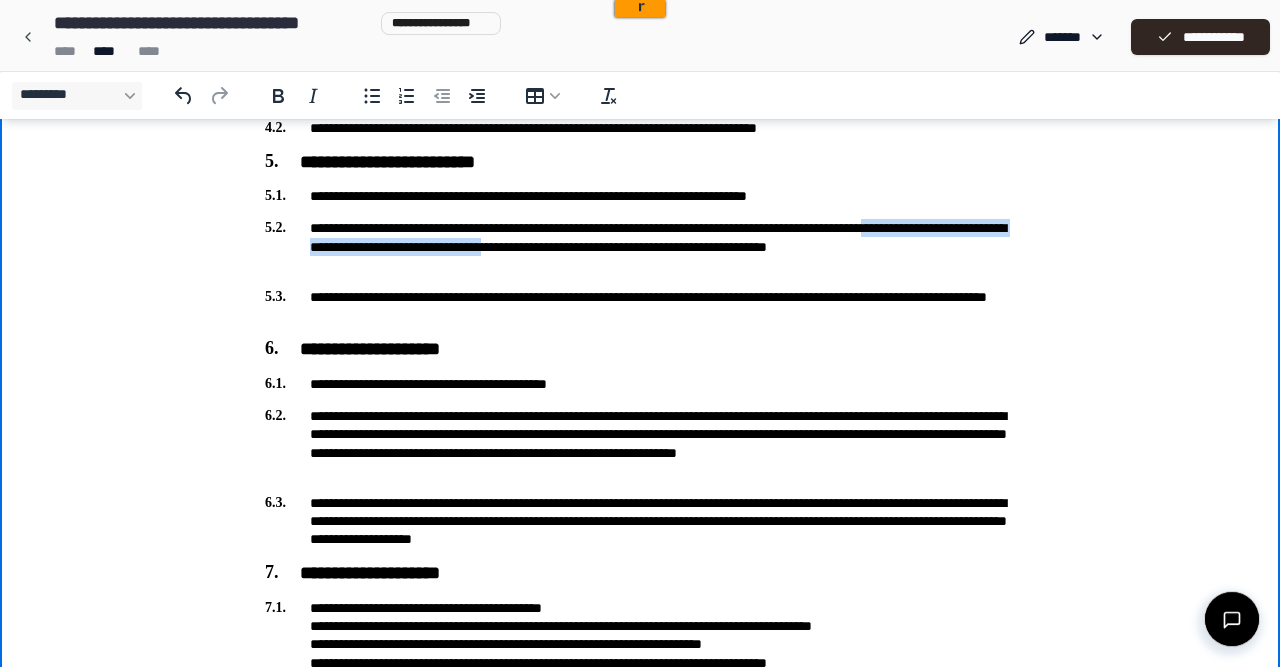 drag, startPoint x: 689, startPoint y: 250, endPoint x: 319, endPoint y: 244, distance: 370.04865 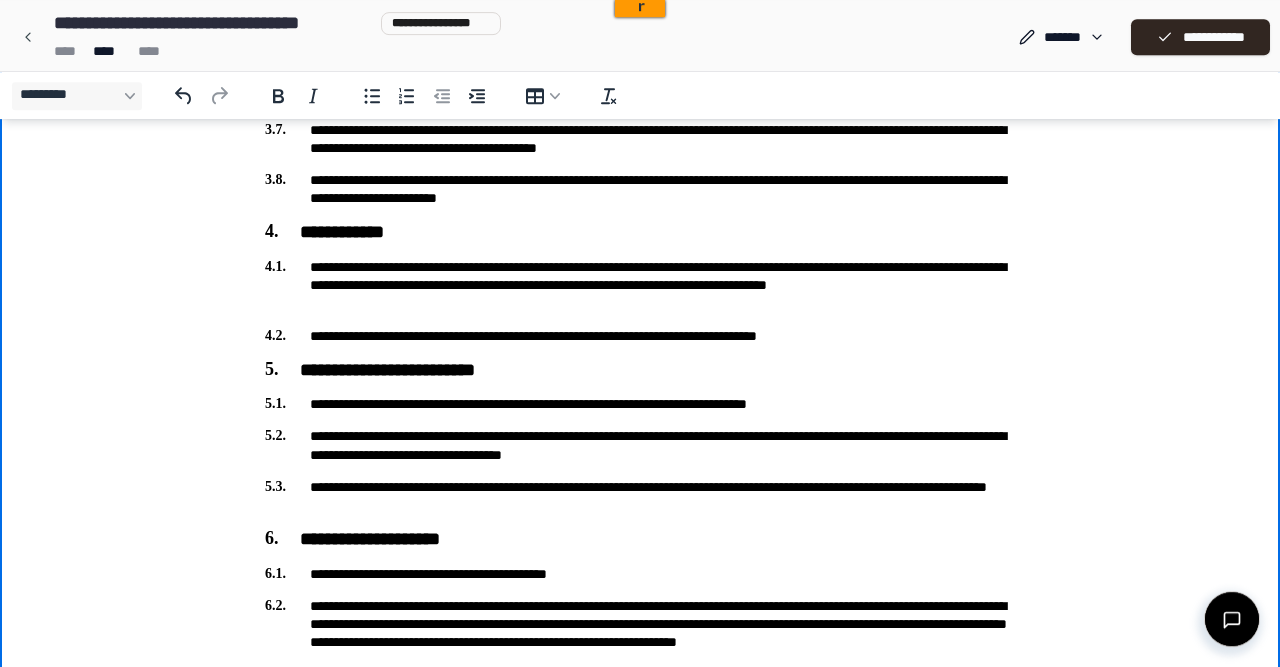 scroll, scrollTop: 820, scrollLeft: 0, axis: vertical 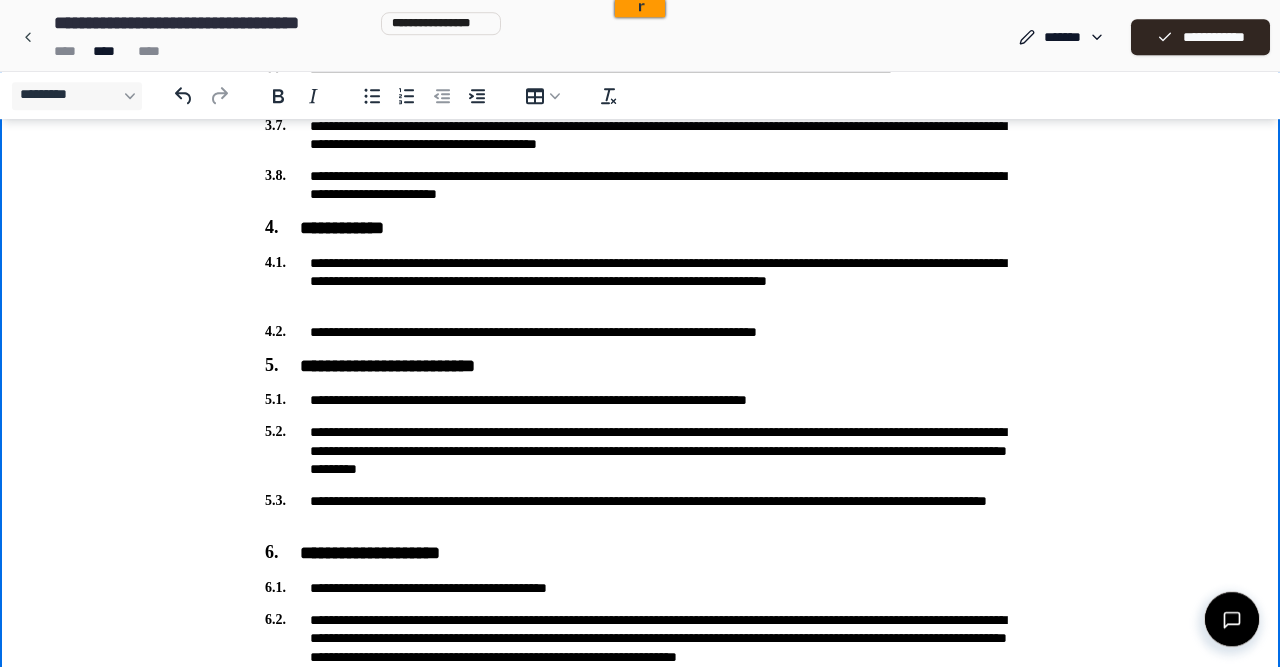 click on "**********" at bounding box center (640, 451) 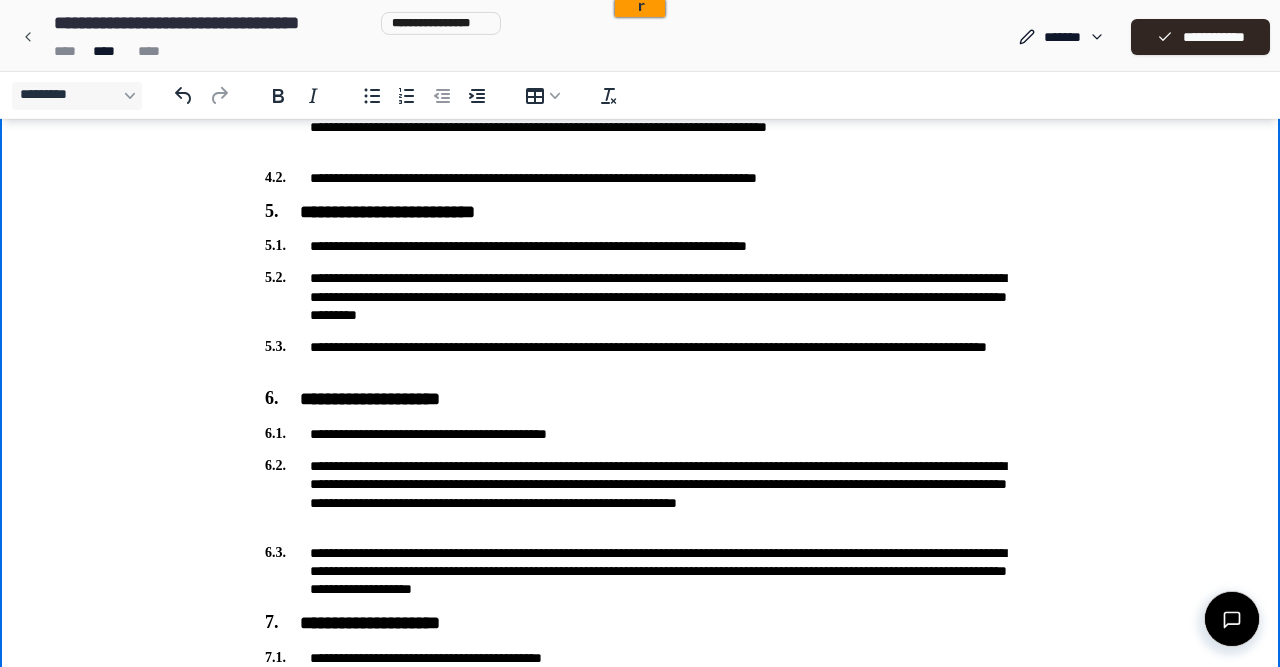 scroll, scrollTop: 990, scrollLeft: 0, axis: vertical 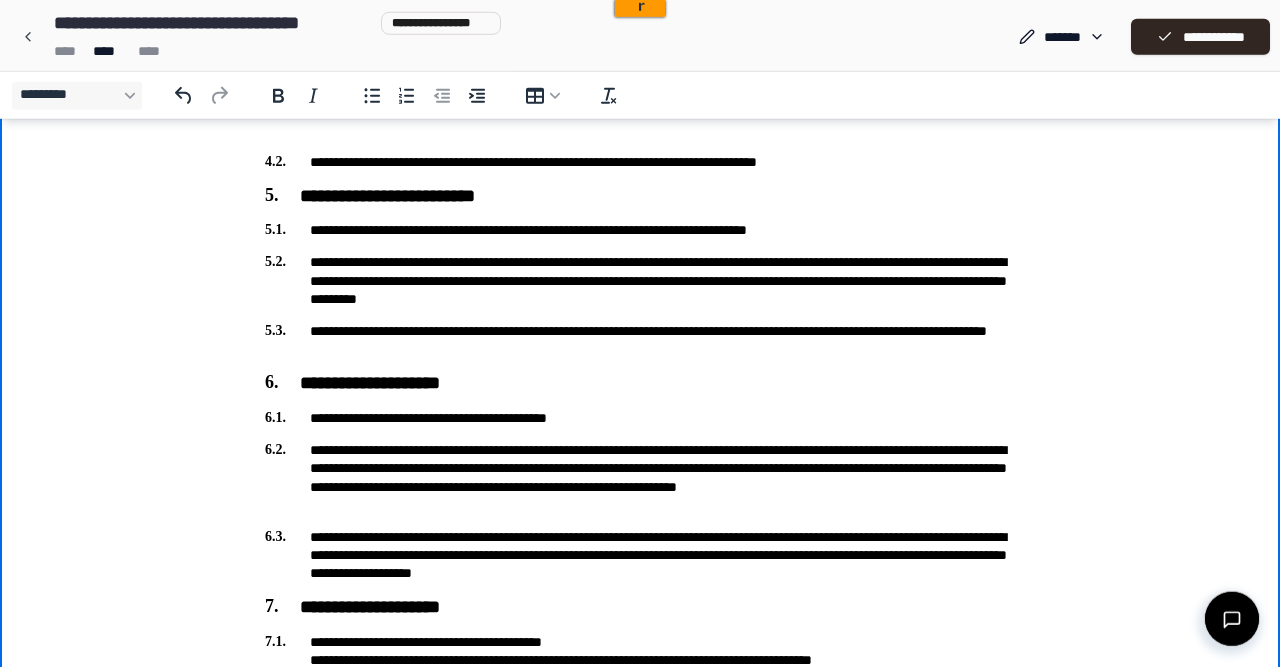 click on "**********" at bounding box center [640, 280] 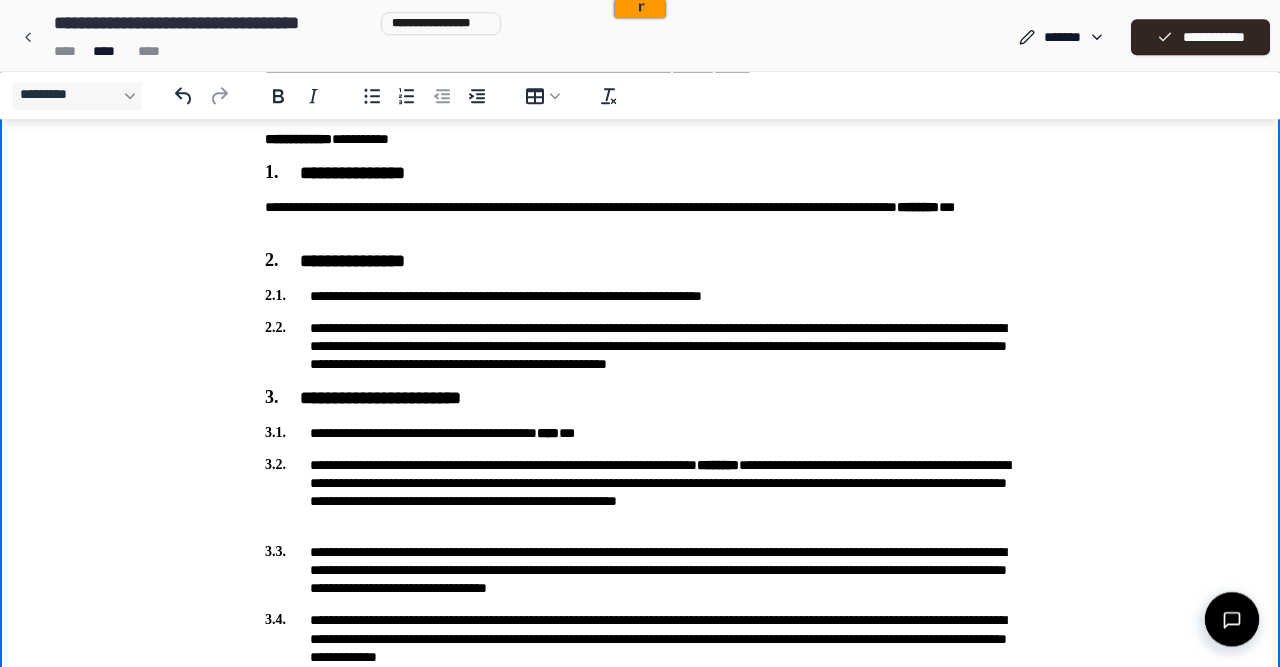 scroll, scrollTop: 0, scrollLeft: 0, axis: both 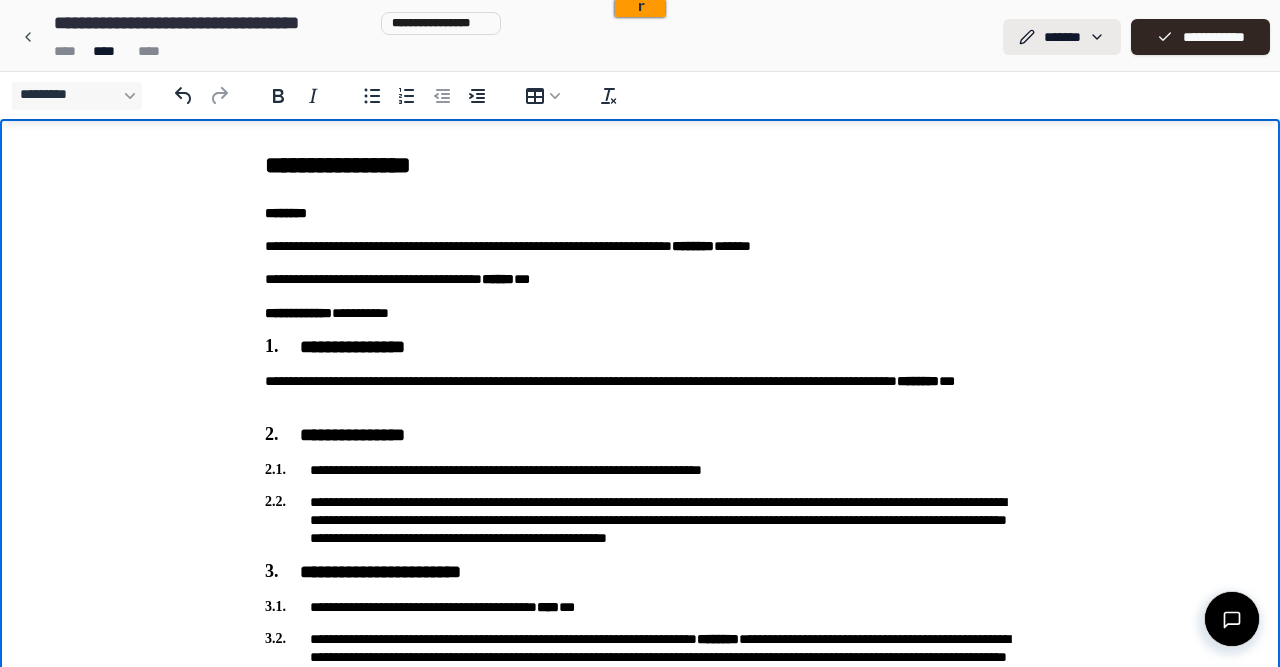click on "**********" at bounding box center (640, 2185) 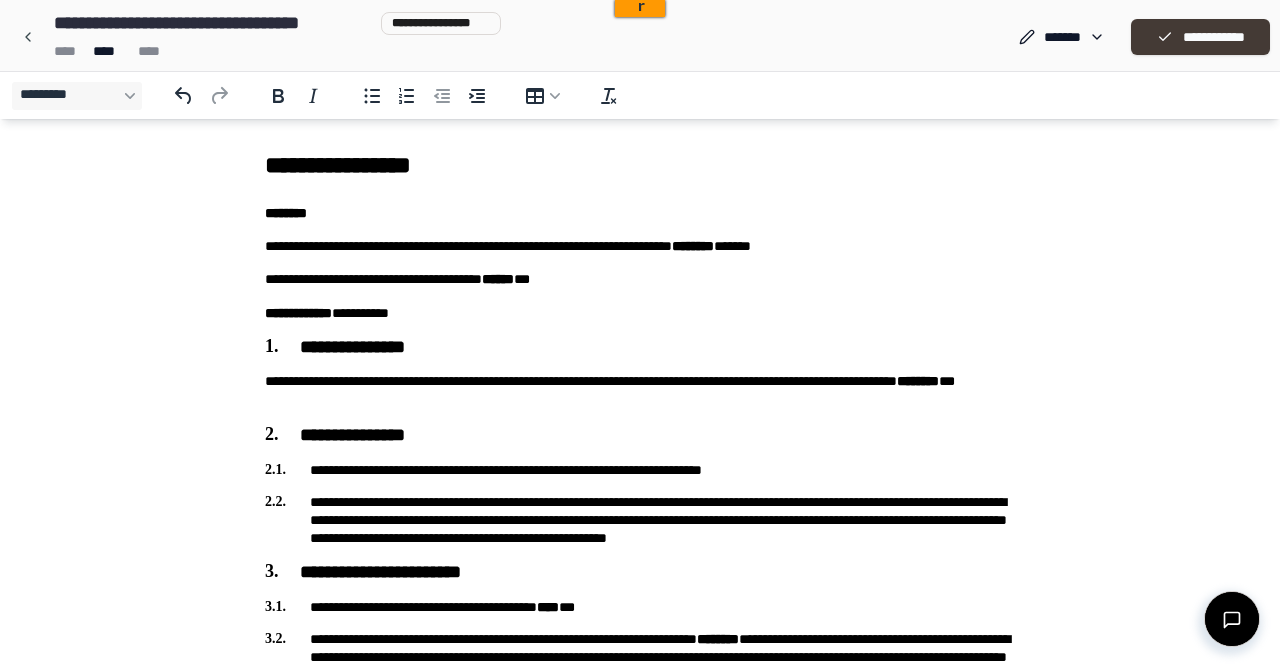 click on "**********" at bounding box center [1200, 37] 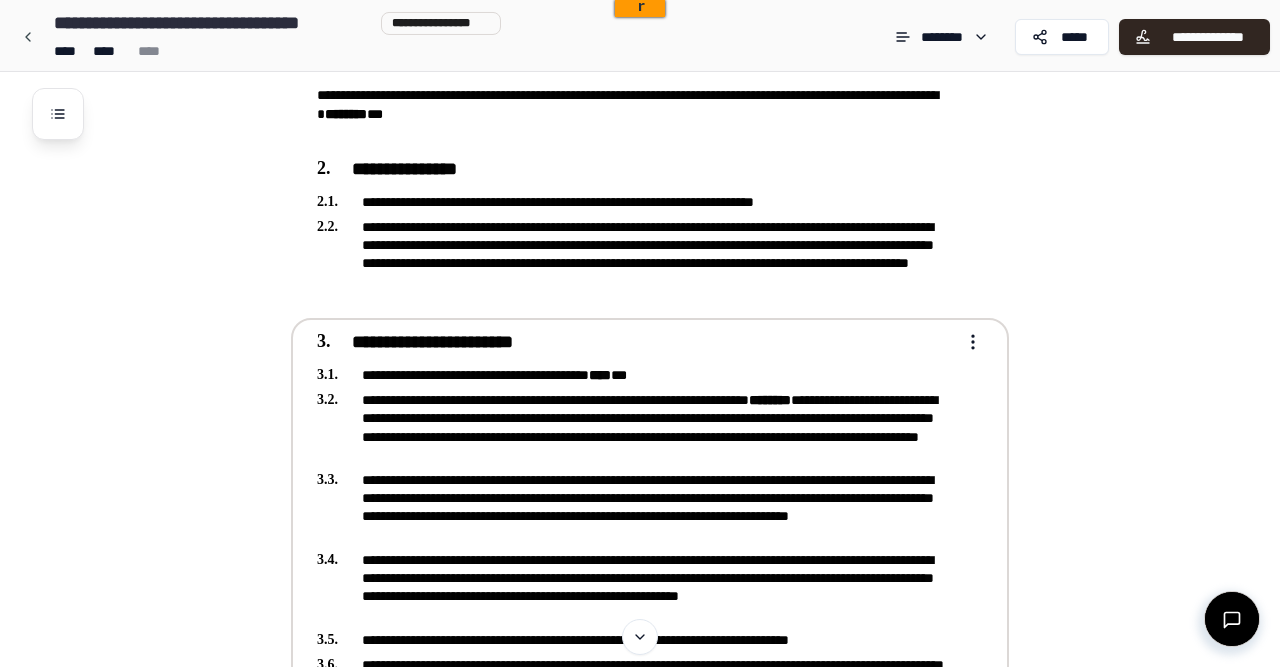 scroll, scrollTop: 256, scrollLeft: 0, axis: vertical 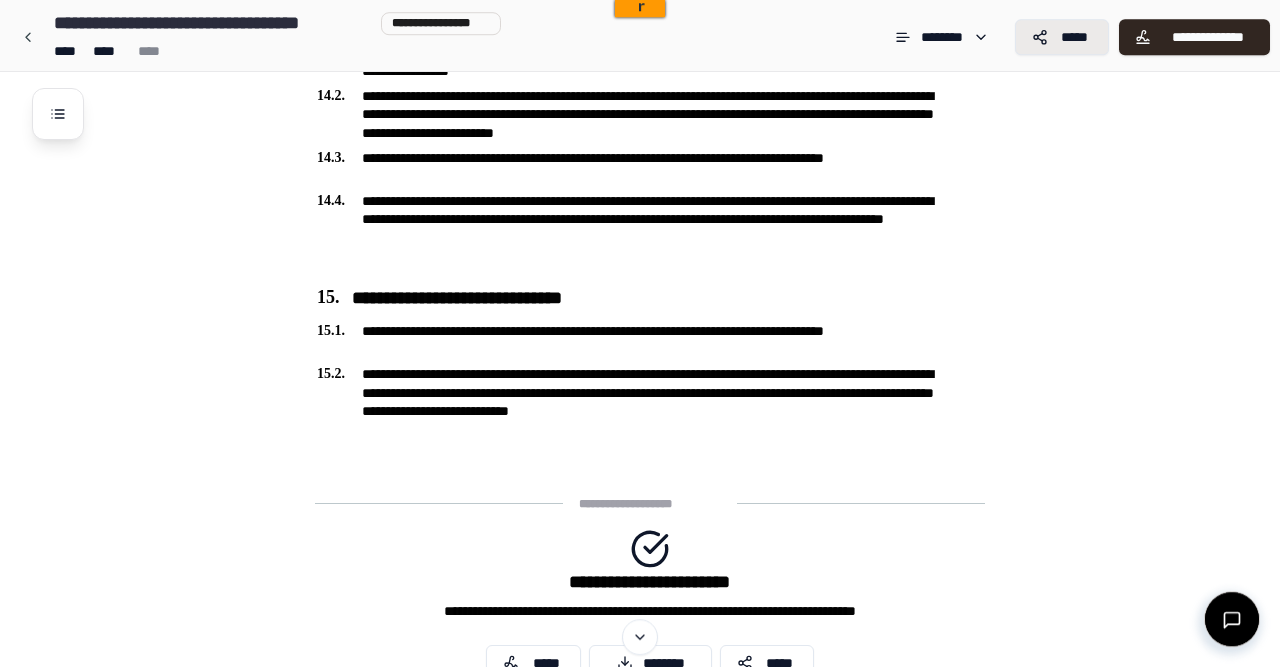 click on "*****" at bounding box center [1074, 37] 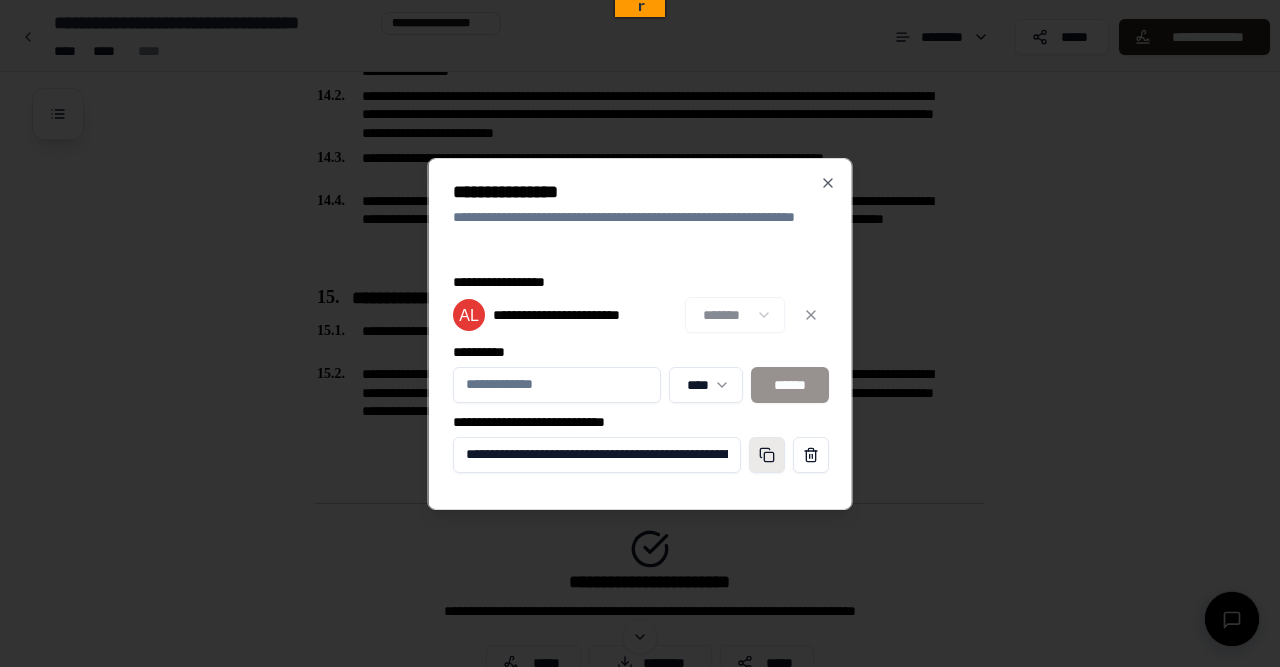 click at bounding box center (766, 455) 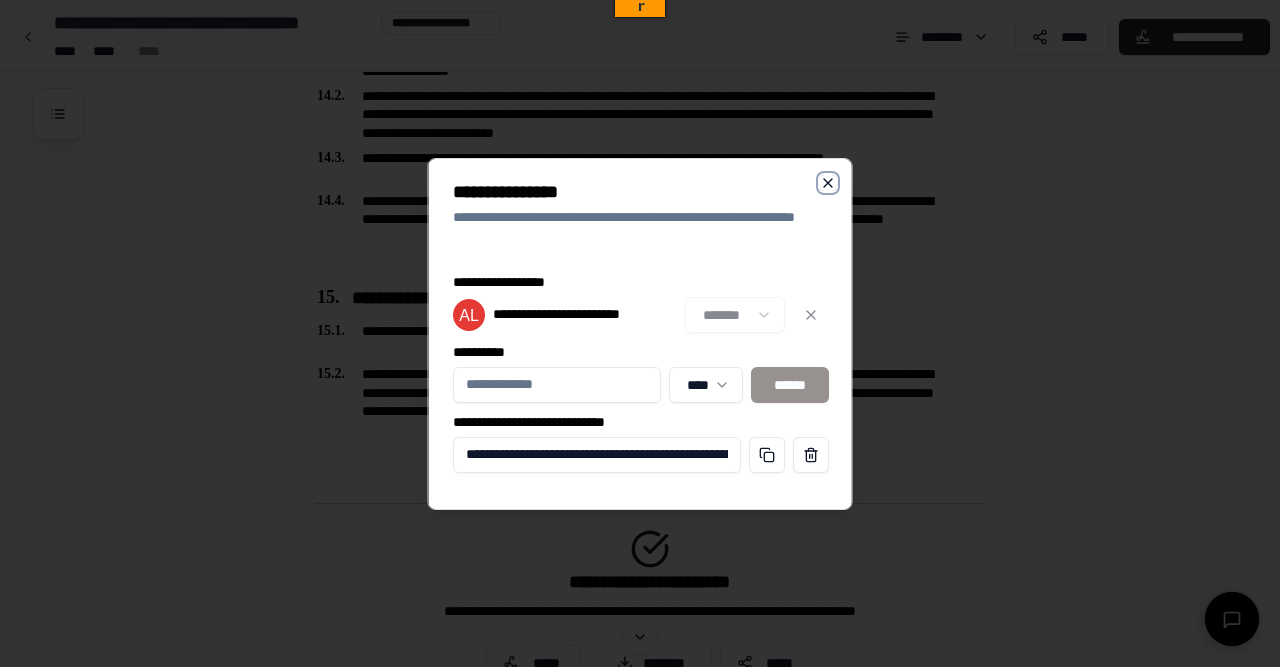 click 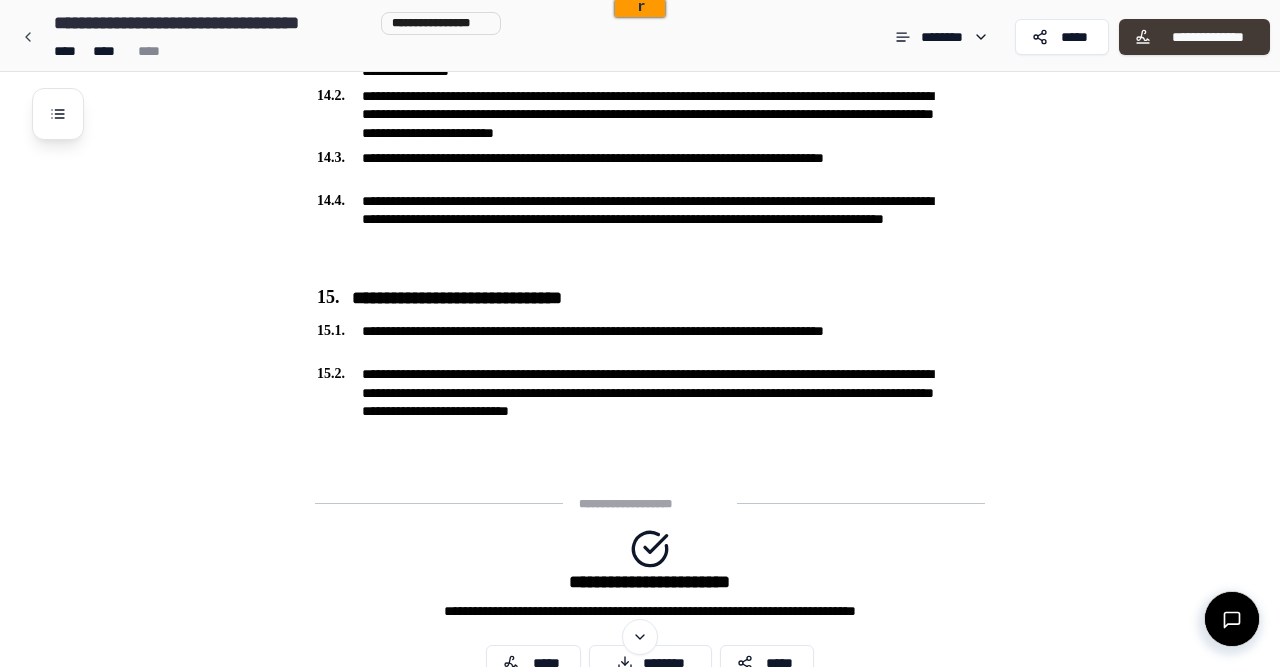 click on "**********" at bounding box center (1207, 37) 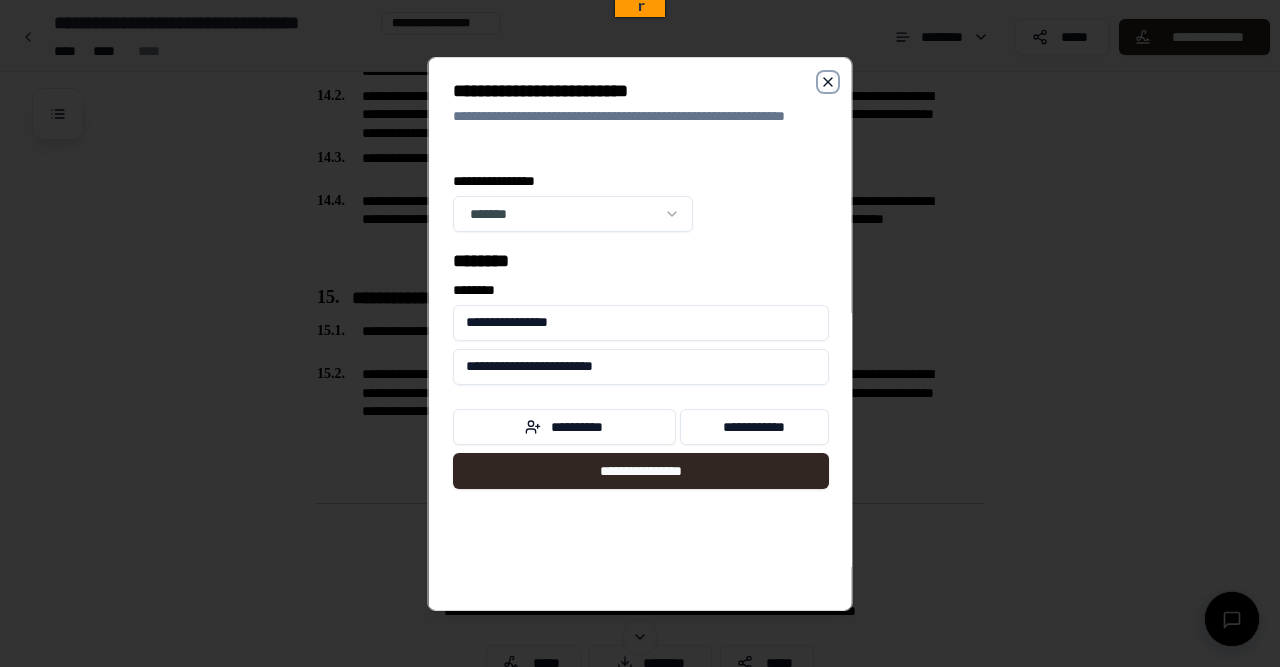 click 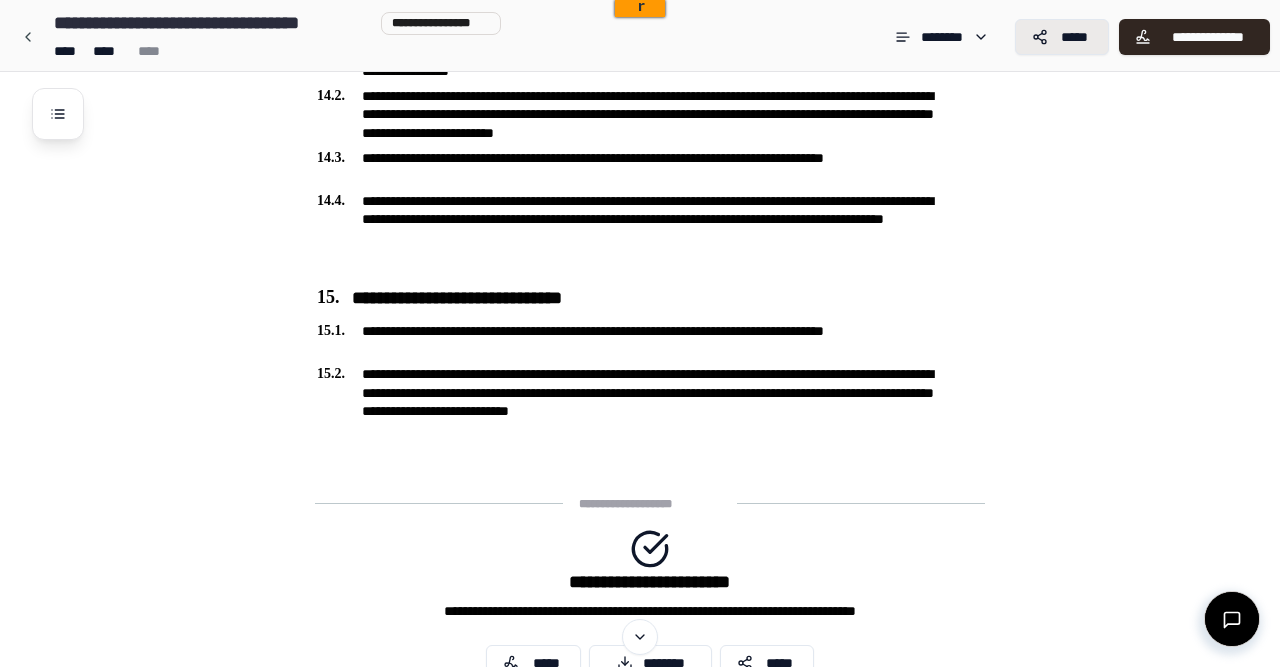 click on "*****" at bounding box center [1074, 37] 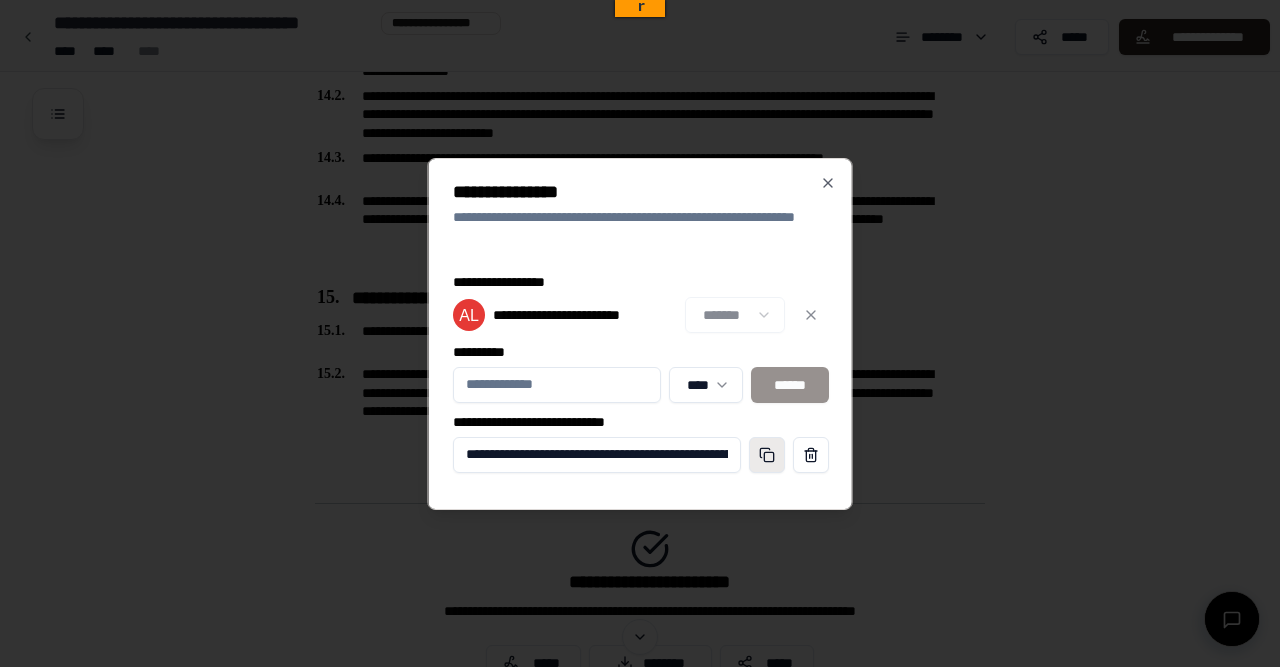 click at bounding box center (766, 455) 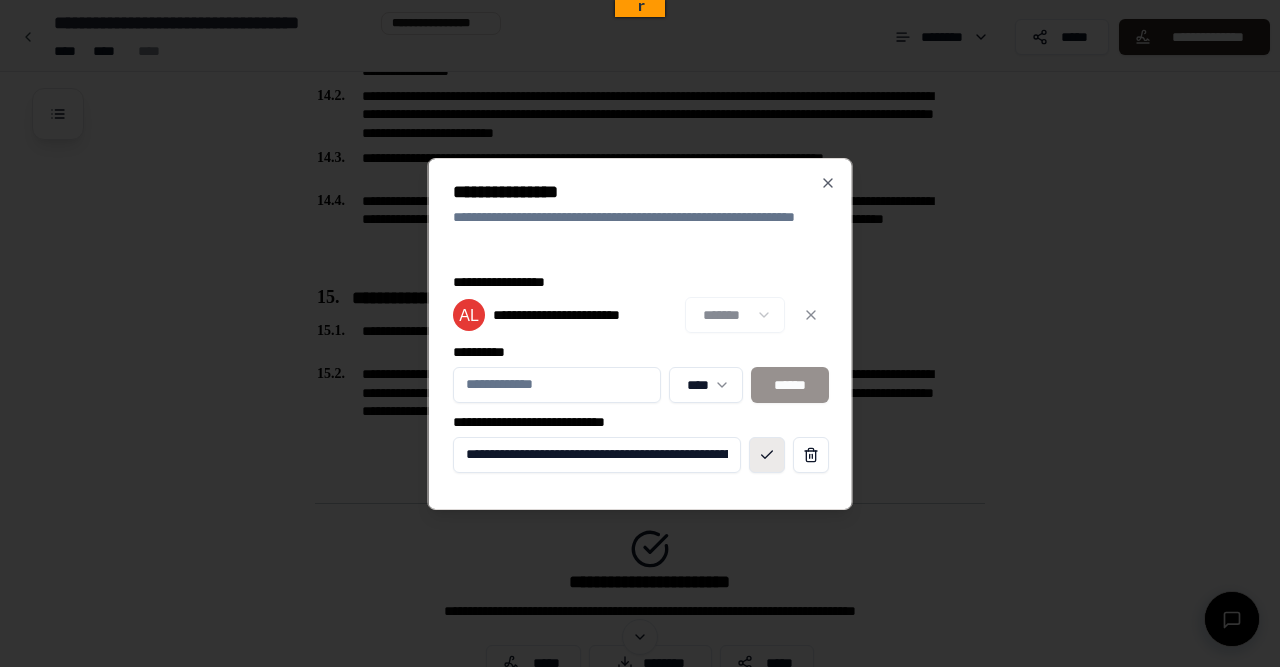 type 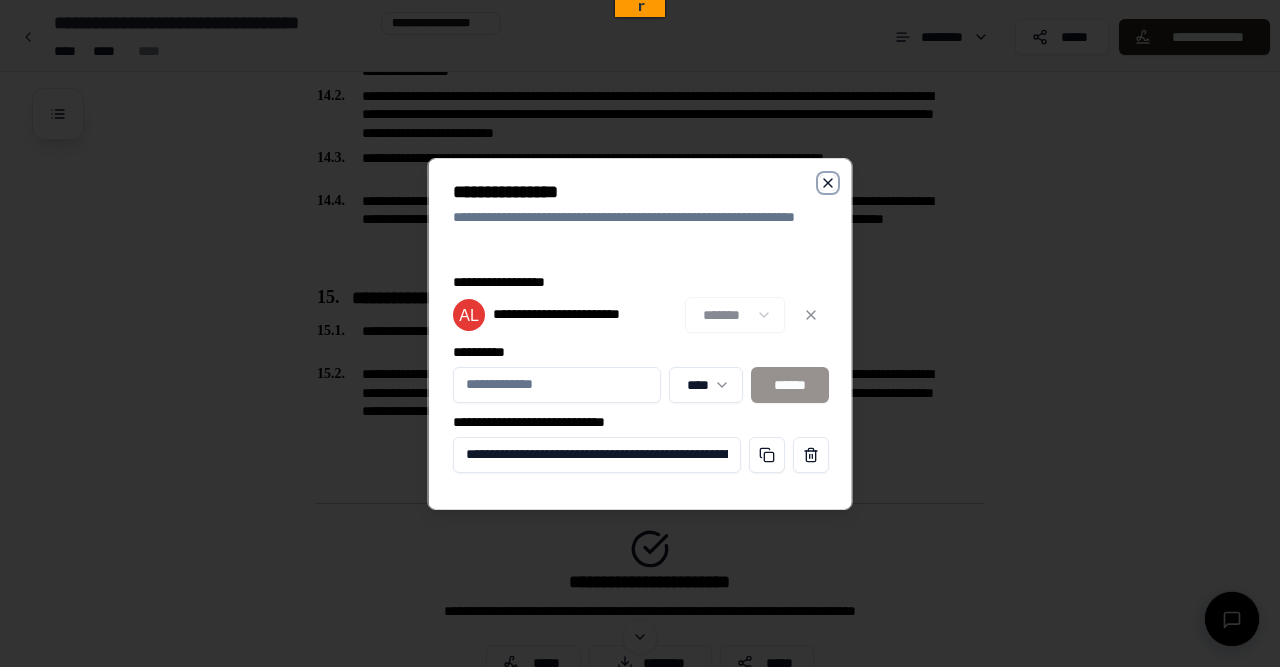 click 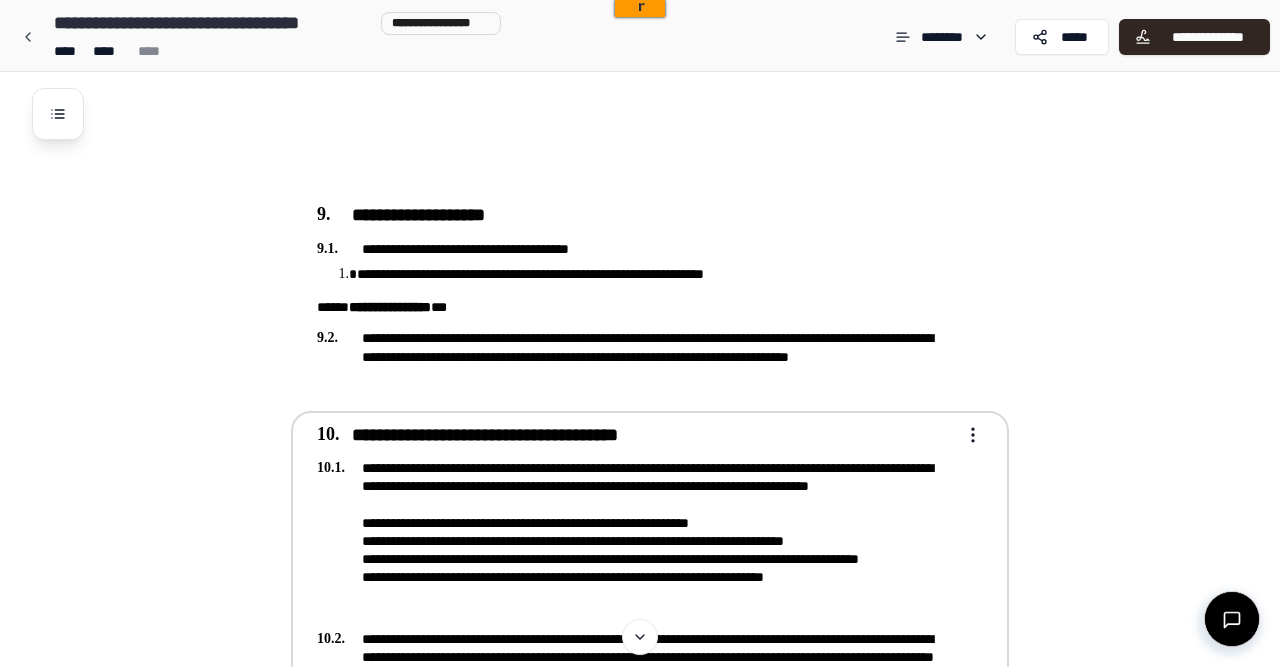 scroll, scrollTop: 2742, scrollLeft: 0, axis: vertical 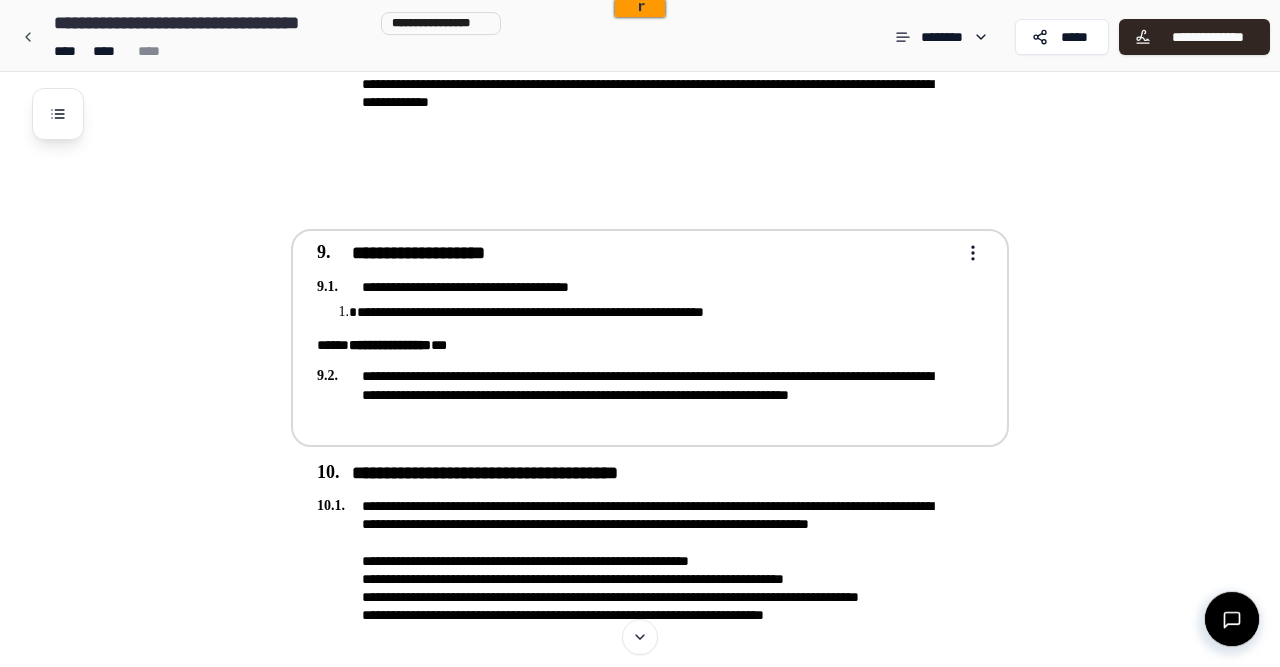 click on "**********" at bounding box center (656, 312) 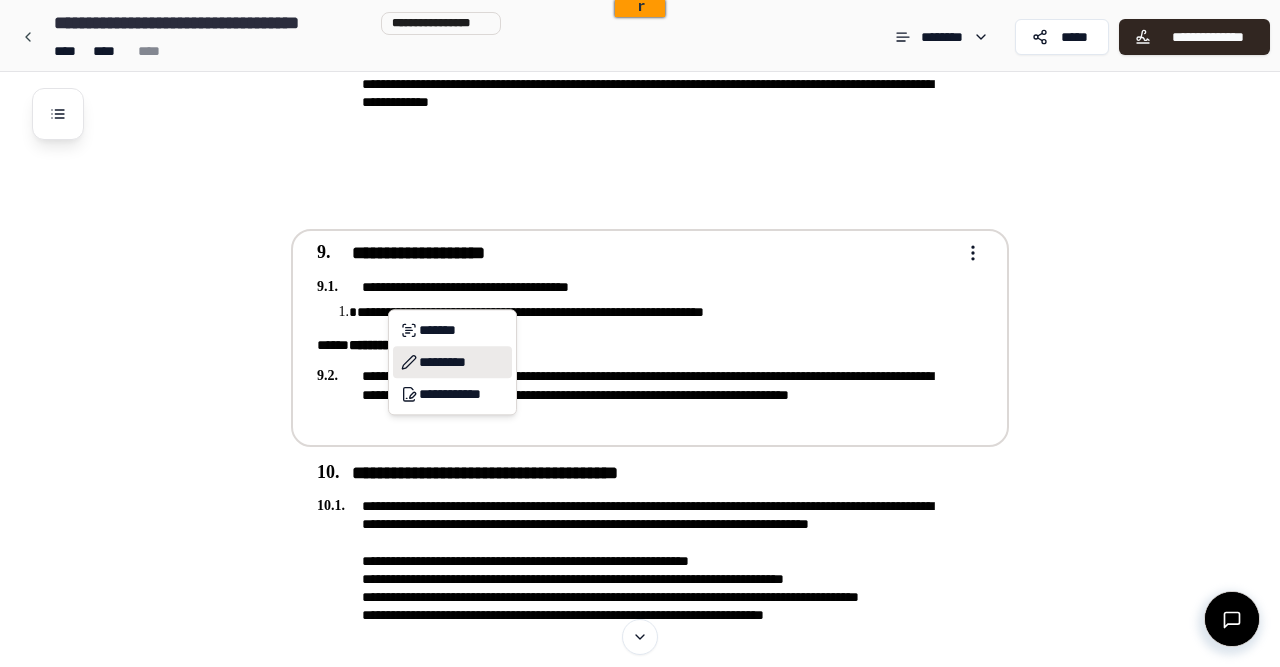 click on "*********" at bounding box center [452, 362] 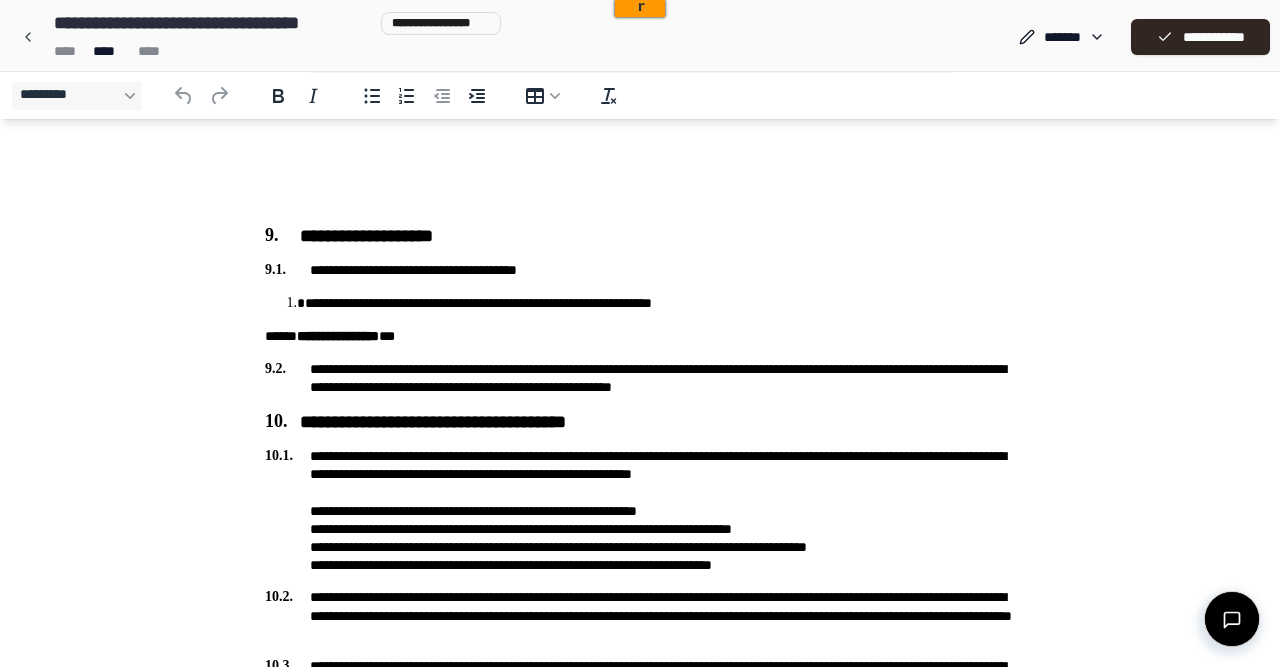 scroll, scrollTop: 2513, scrollLeft: 0, axis: vertical 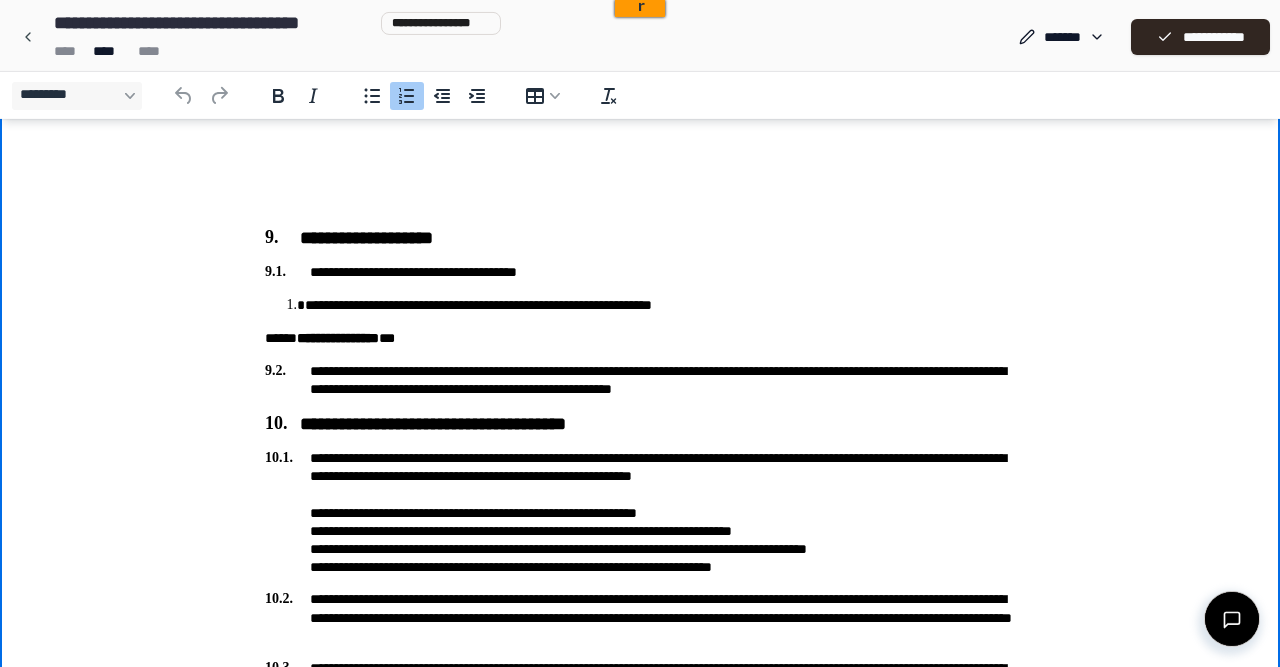 click on "**********" at bounding box center (660, 305) 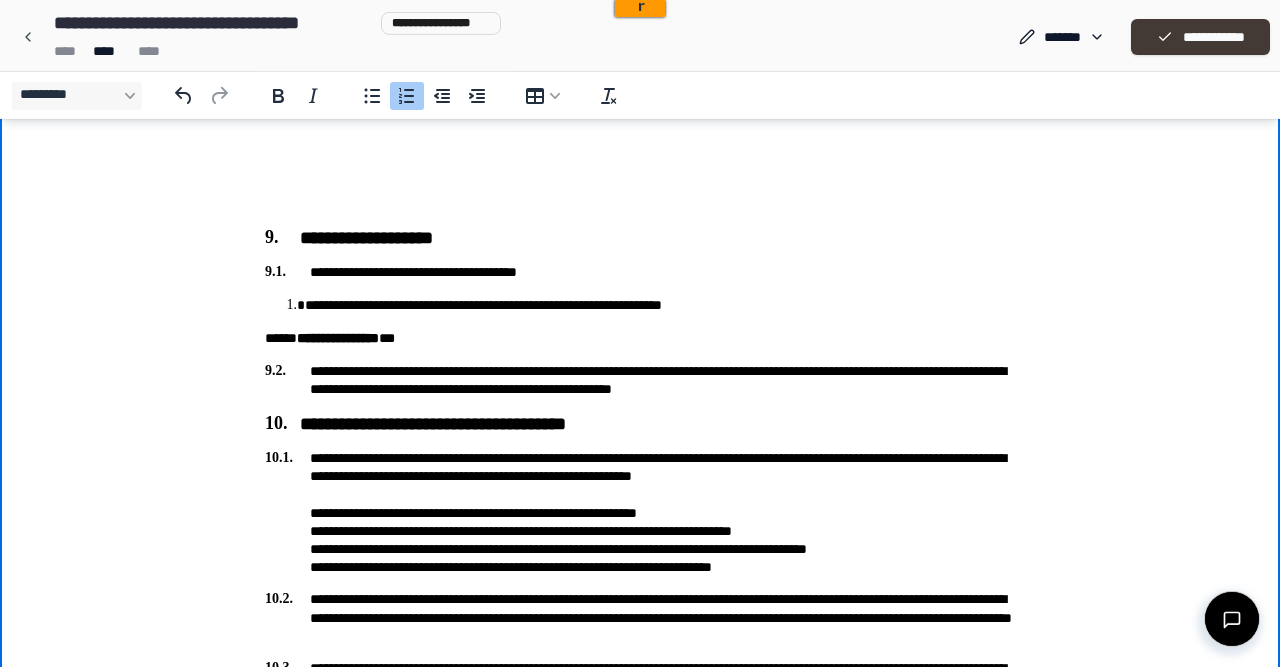 click on "**********" at bounding box center (1200, 37) 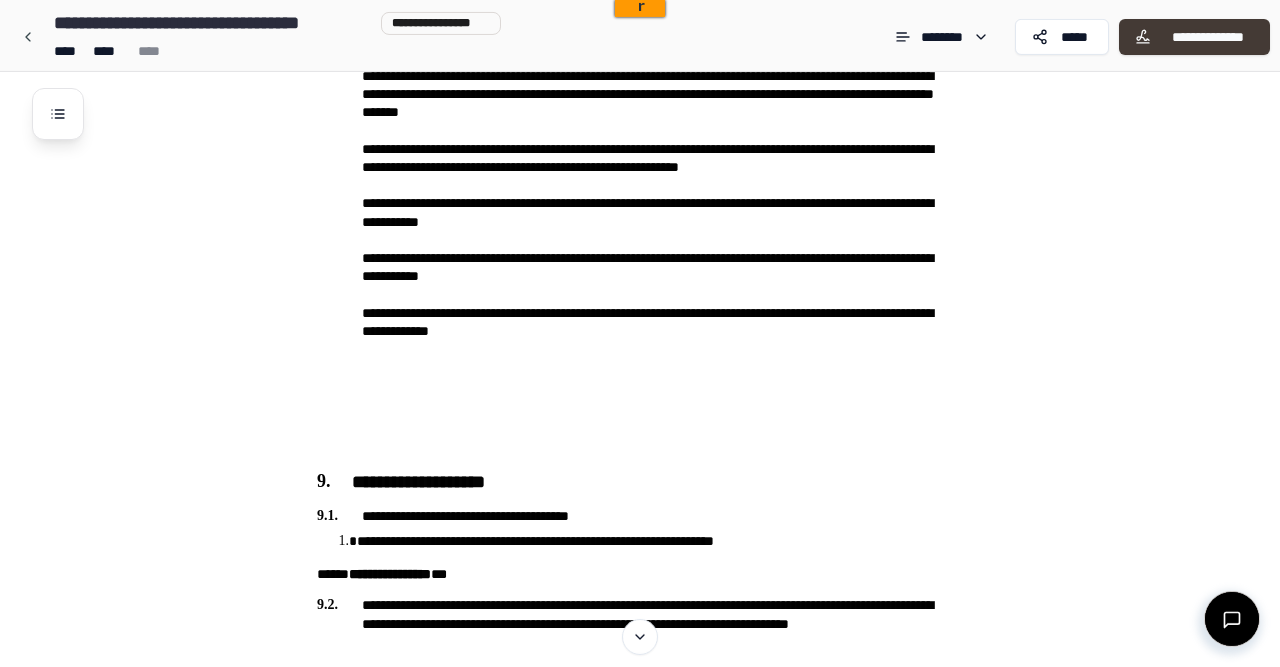 click on "**********" at bounding box center (1207, 37) 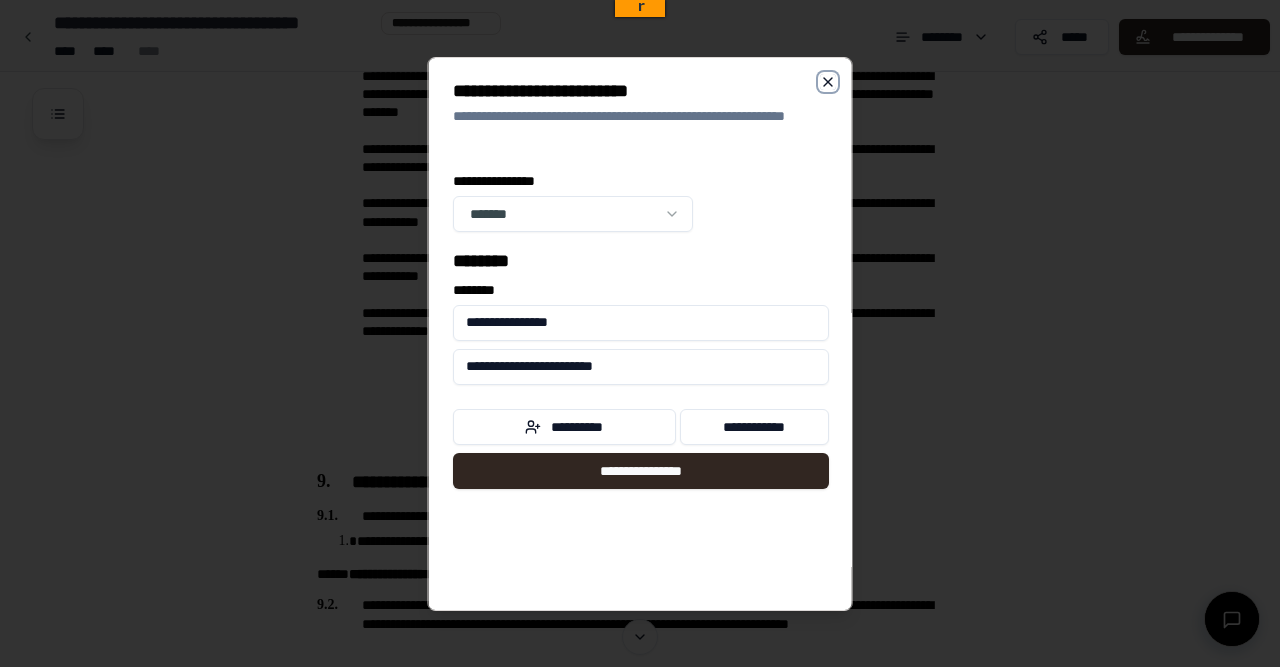 click 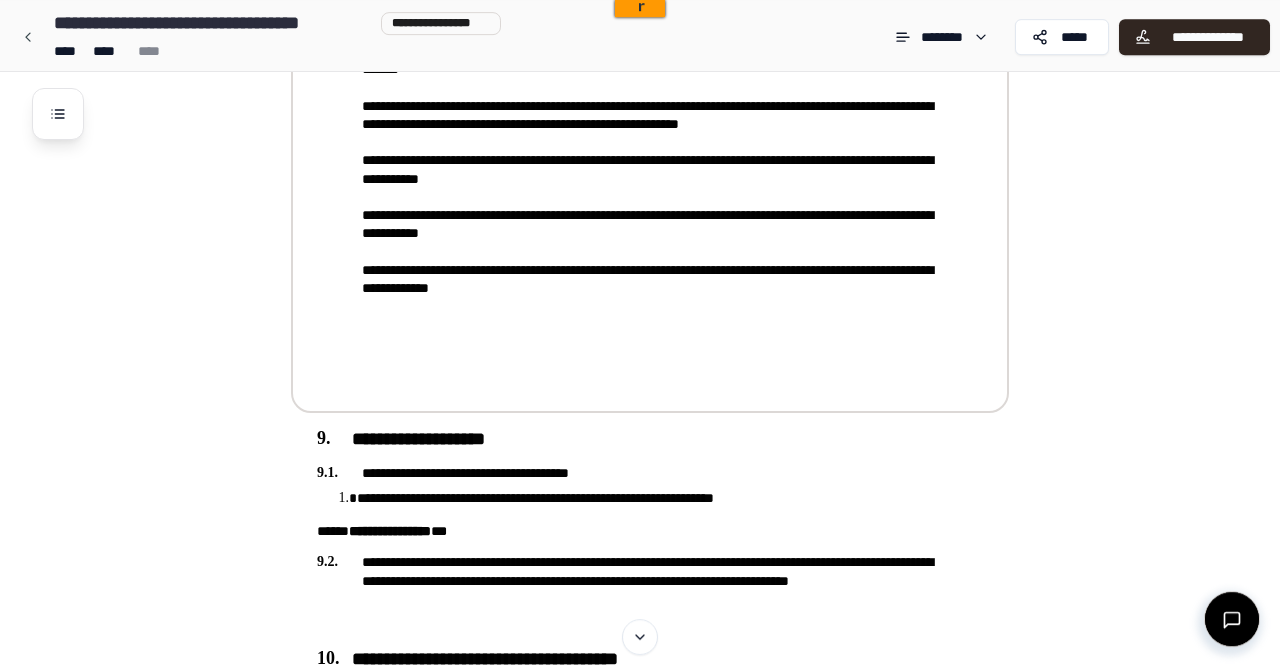 scroll, scrollTop: 2558, scrollLeft: 0, axis: vertical 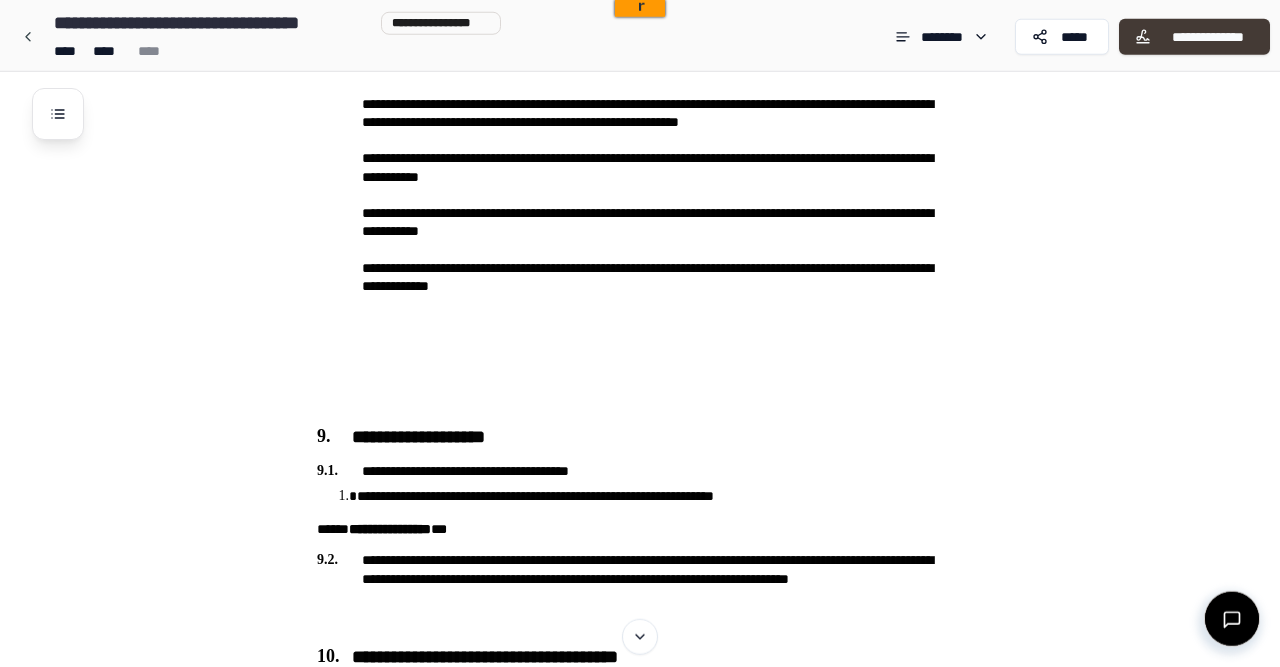 click on "**********" at bounding box center [1207, 37] 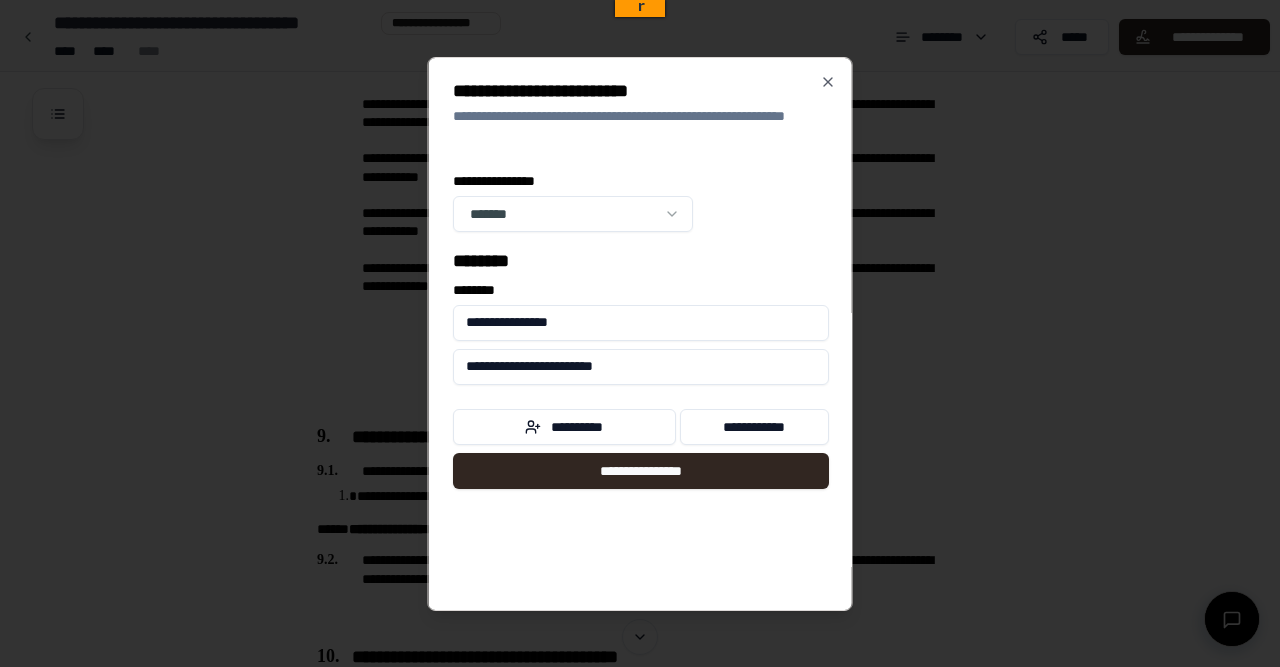 drag, startPoint x: 583, startPoint y: 433, endPoint x: 759, endPoint y: 263, distance: 244.69572 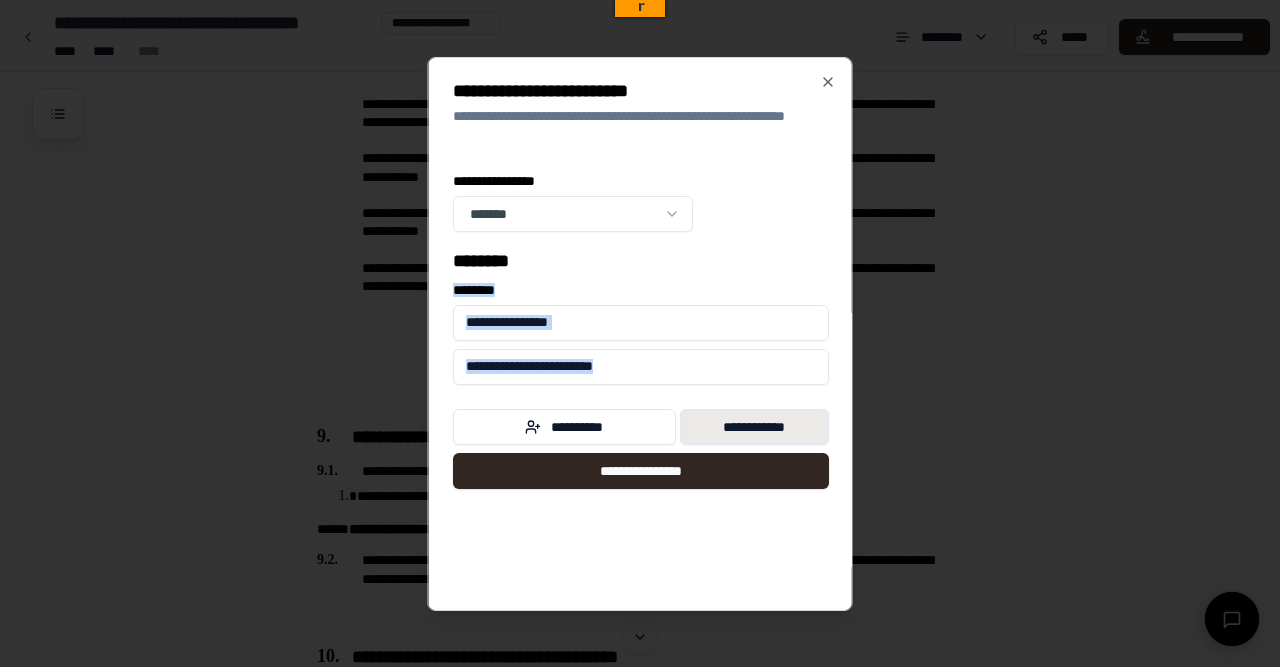 drag, startPoint x: 759, startPoint y: 263, endPoint x: 733, endPoint y: 417, distance: 156.17938 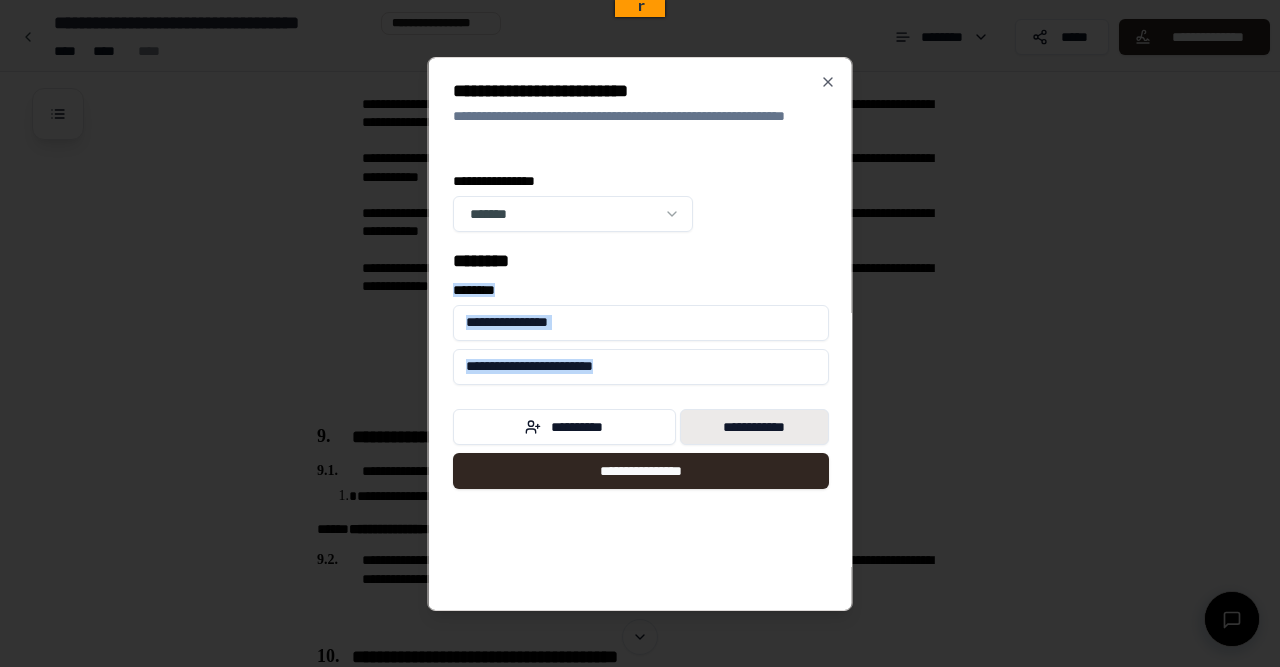 click on "**********" at bounding box center [753, 427] 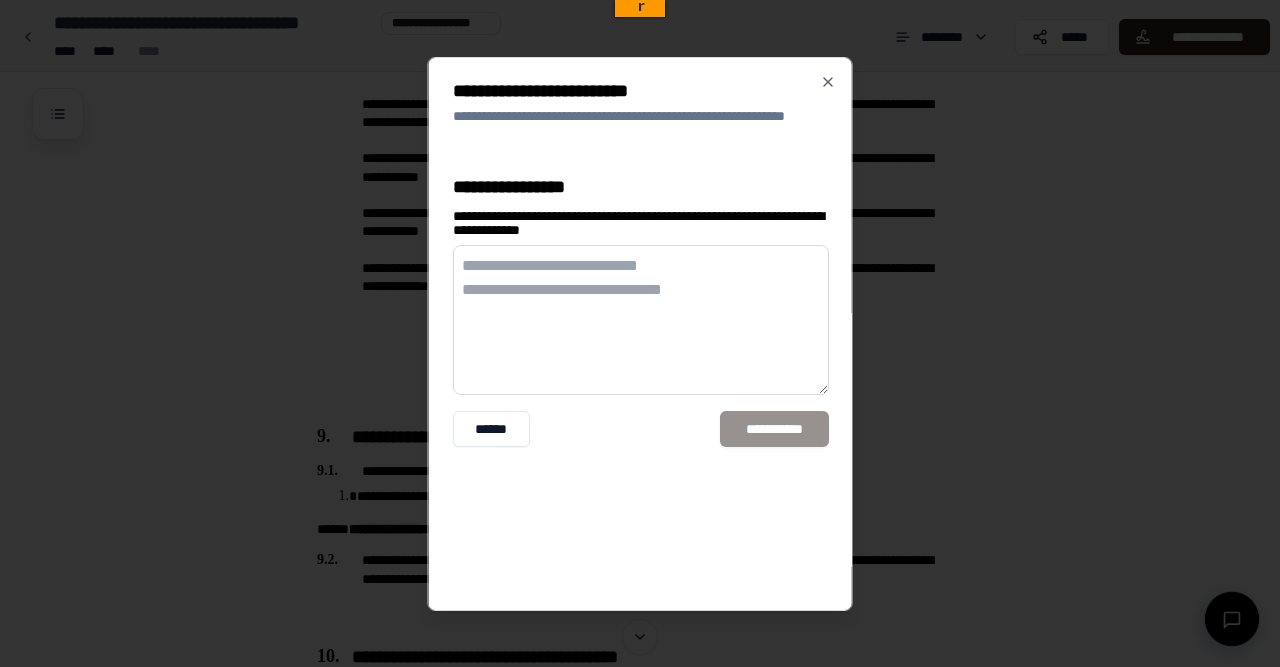 click on "**********" at bounding box center (641, 320) 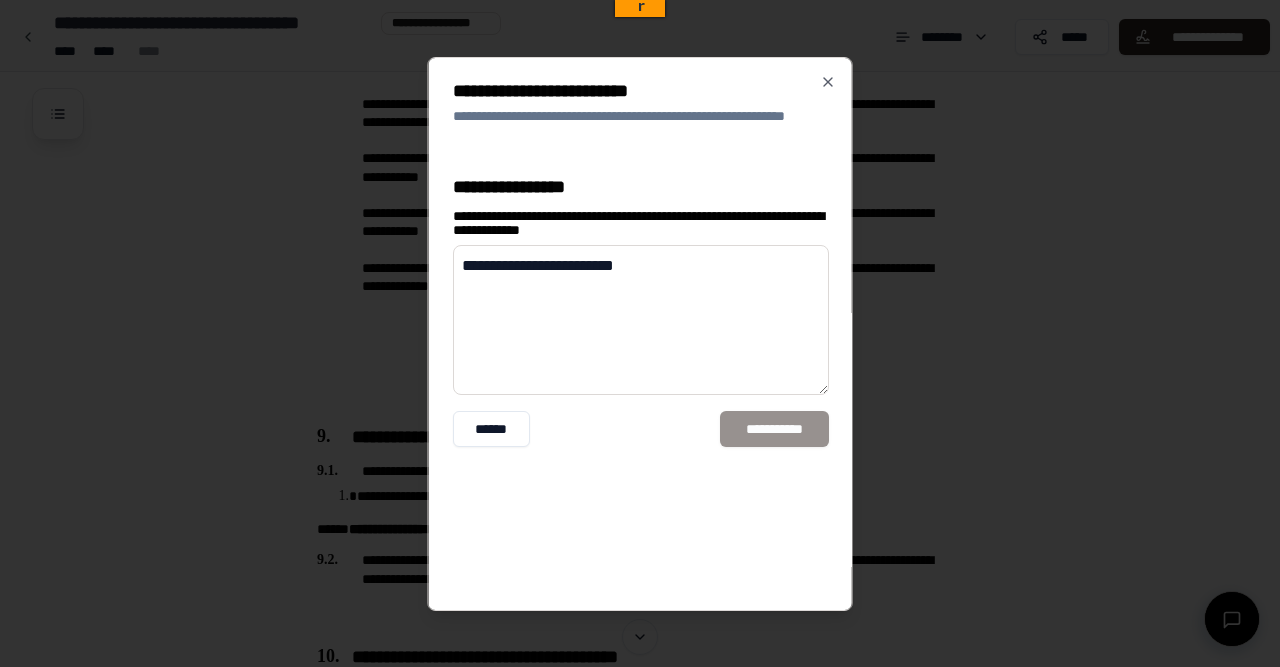 paste on "**********" 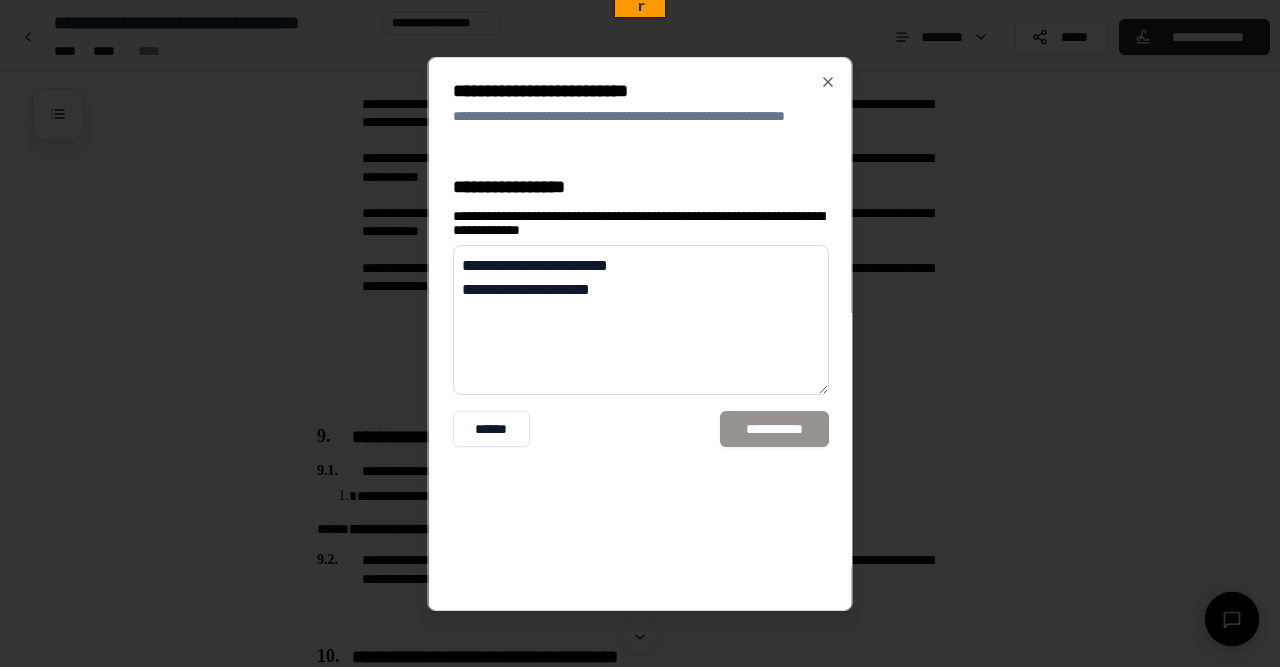 paste on "**********" 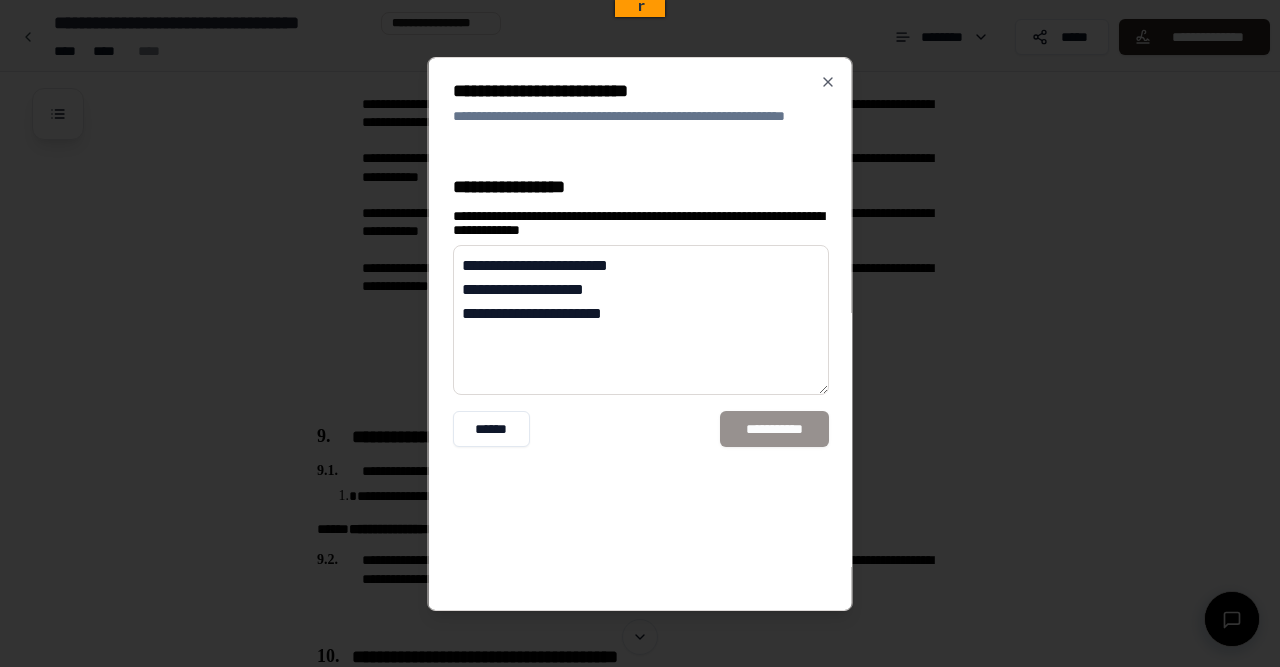 click on "**********" at bounding box center (641, 320) 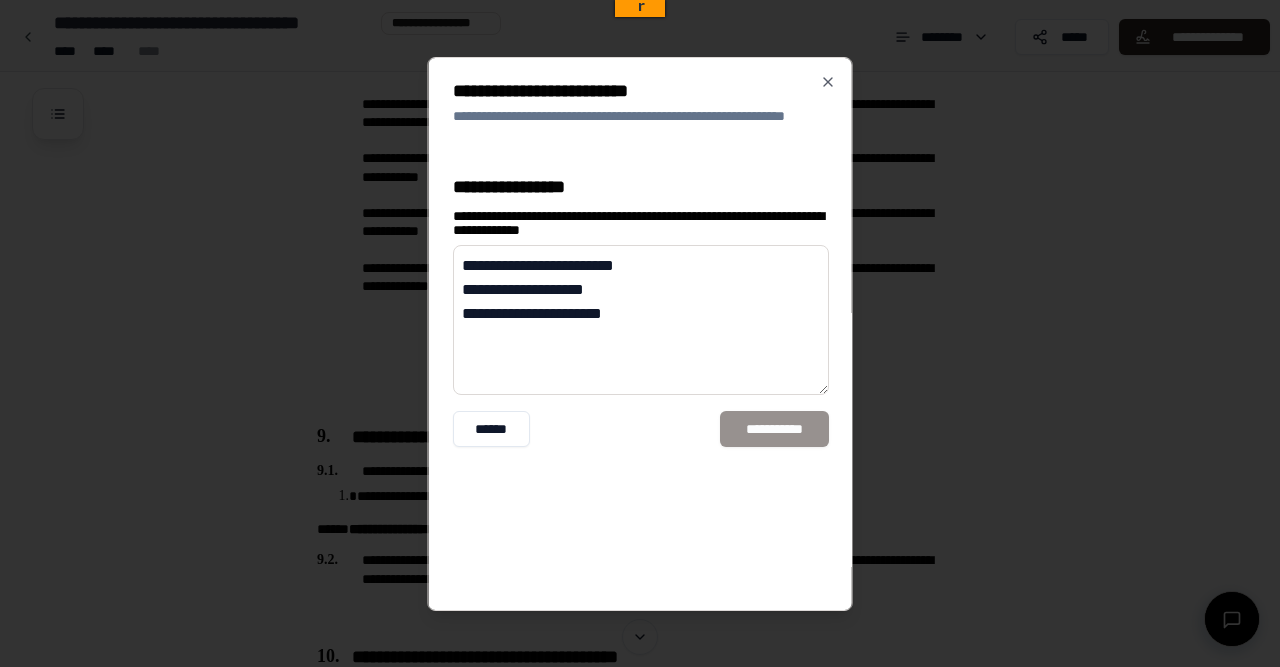 click on "**********" at bounding box center (641, 320) 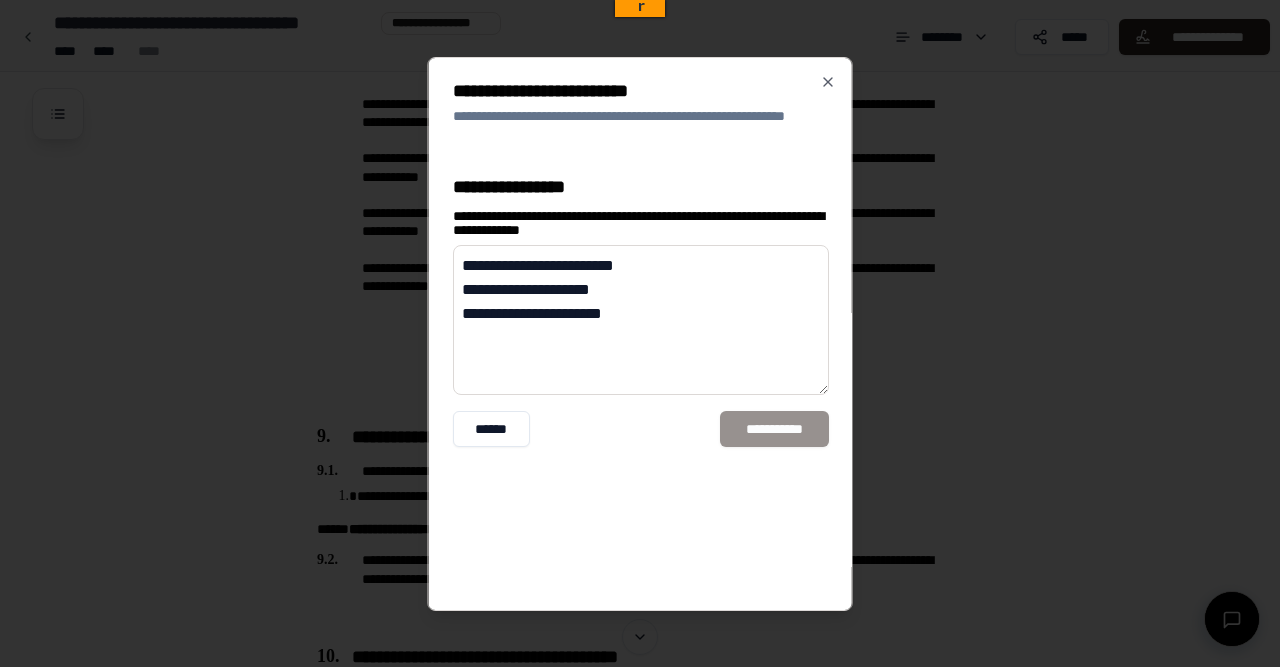 click on "**********" at bounding box center (641, 320) 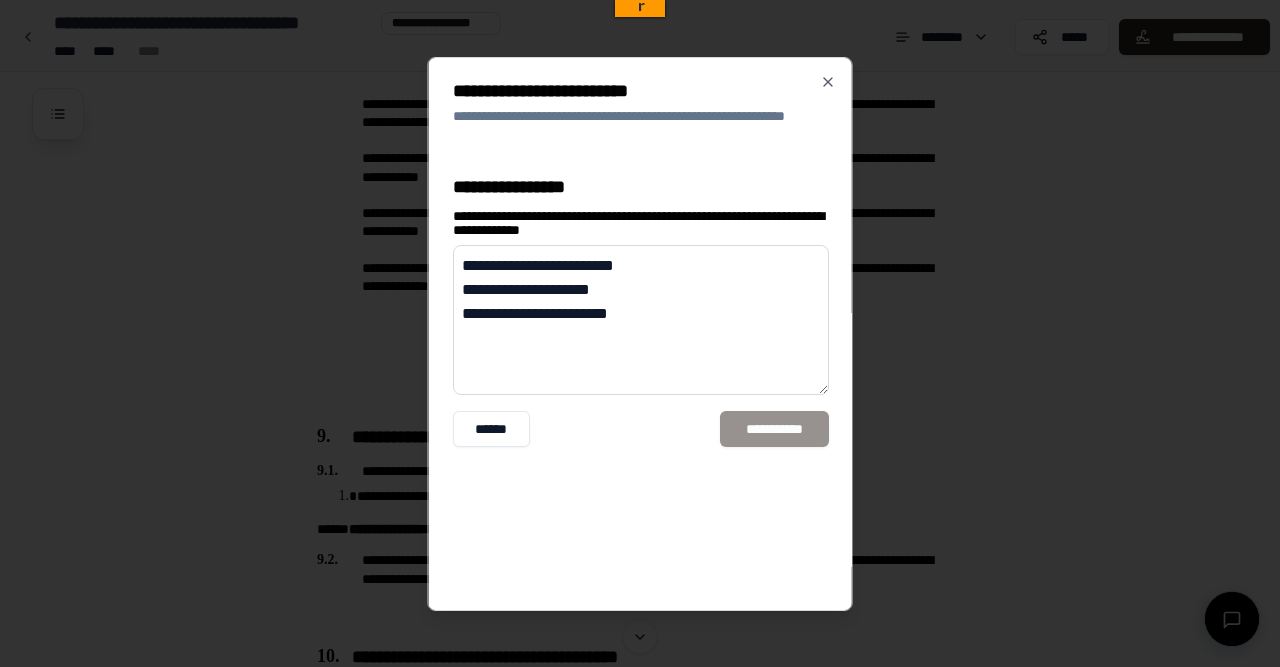 click on "**********" at bounding box center (641, 374) 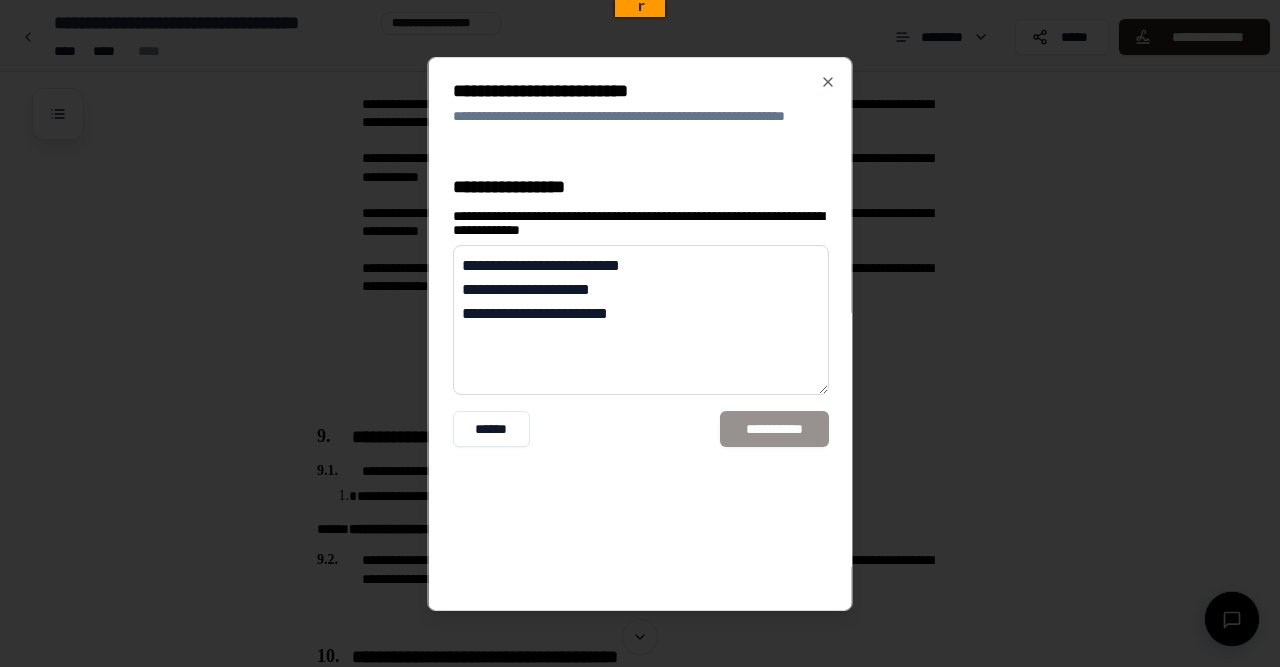 click on "**********" at bounding box center [641, 320] 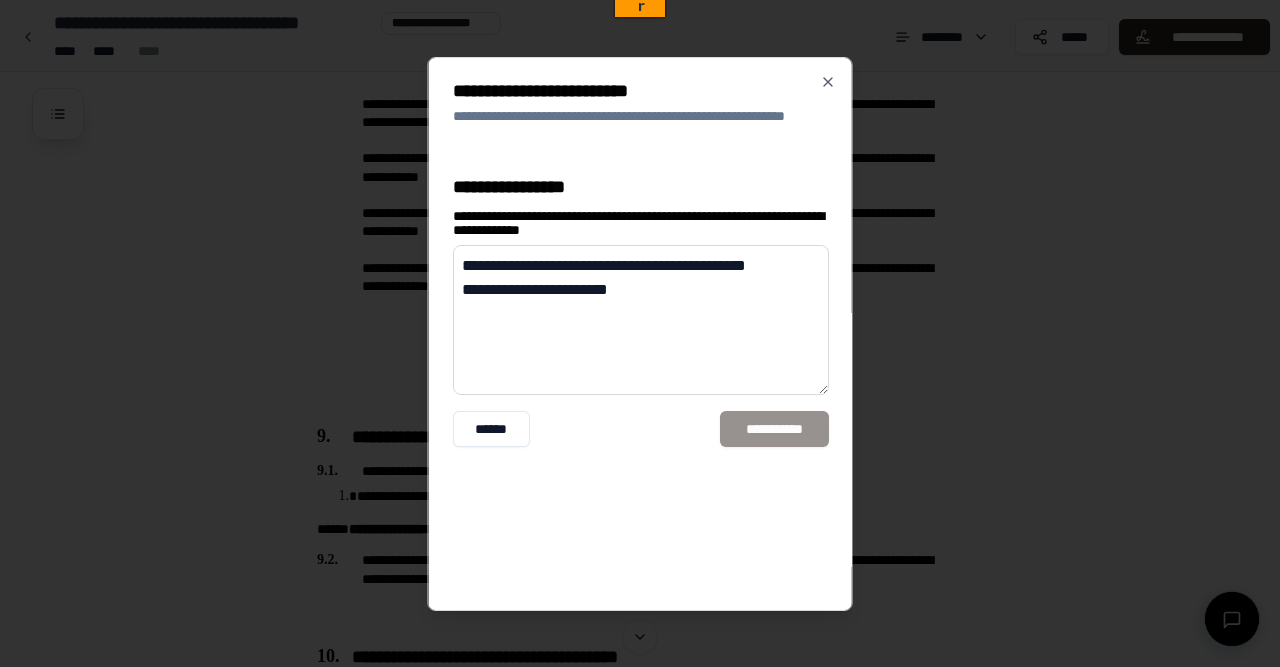 click on "**********" at bounding box center [641, 320] 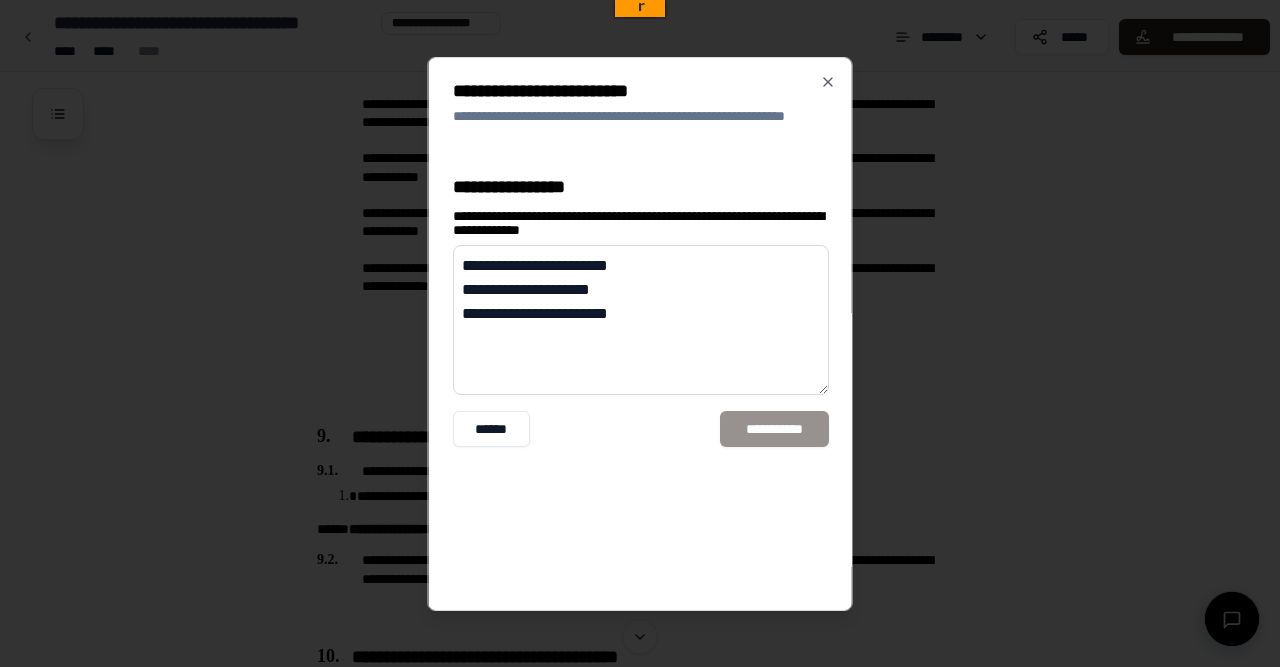 type on "**********" 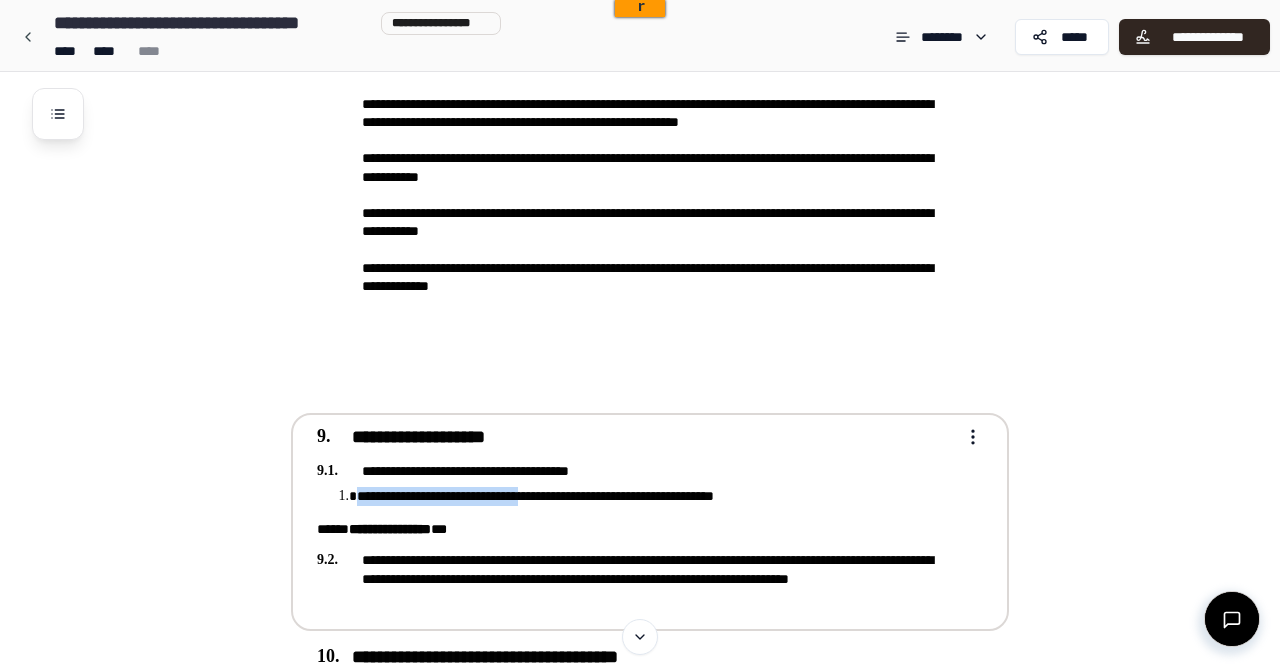 drag, startPoint x: 560, startPoint y: 493, endPoint x: 357, endPoint y: 502, distance: 203.1994 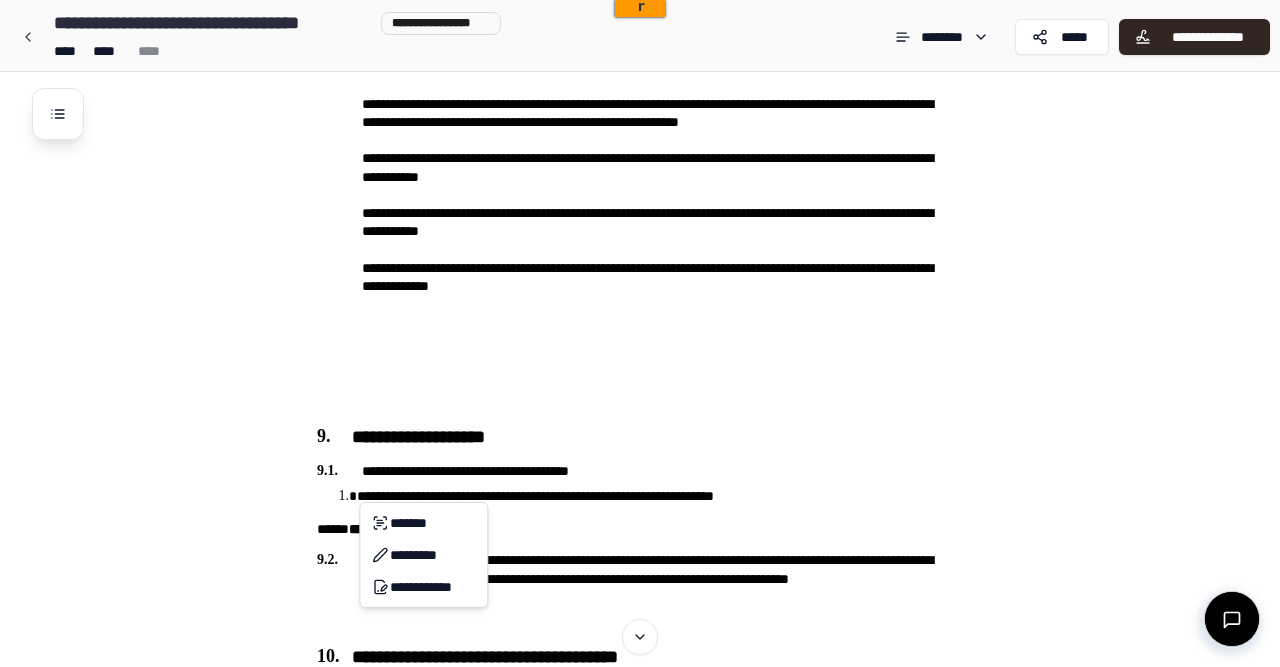 click on "**********" at bounding box center (640, -12) 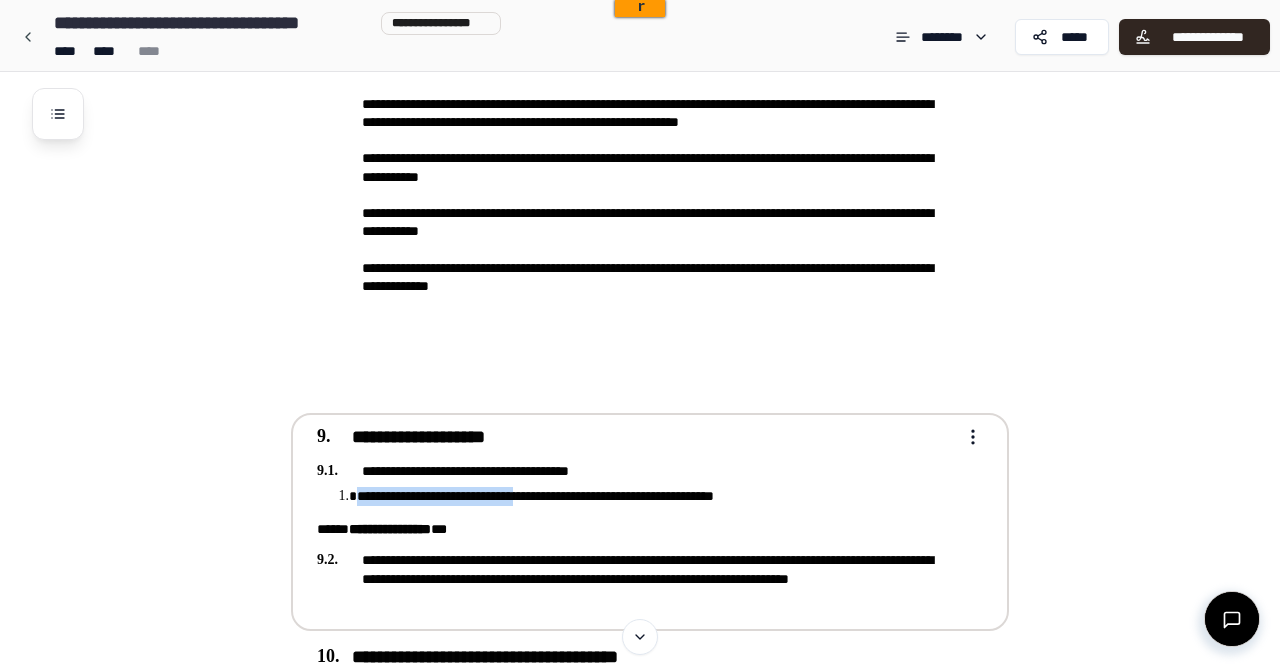 drag, startPoint x: 559, startPoint y: 492, endPoint x: 350, endPoint y: 493, distance: 209.0024 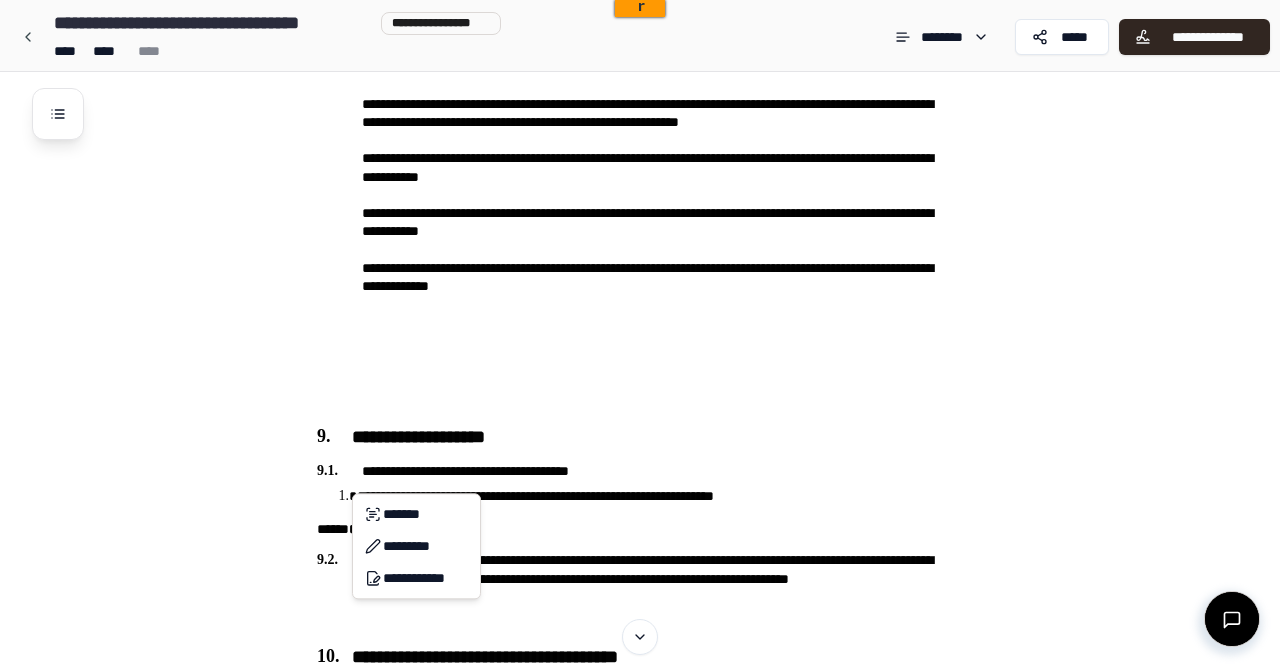 click on "**********" at bounding box center [640, -12] 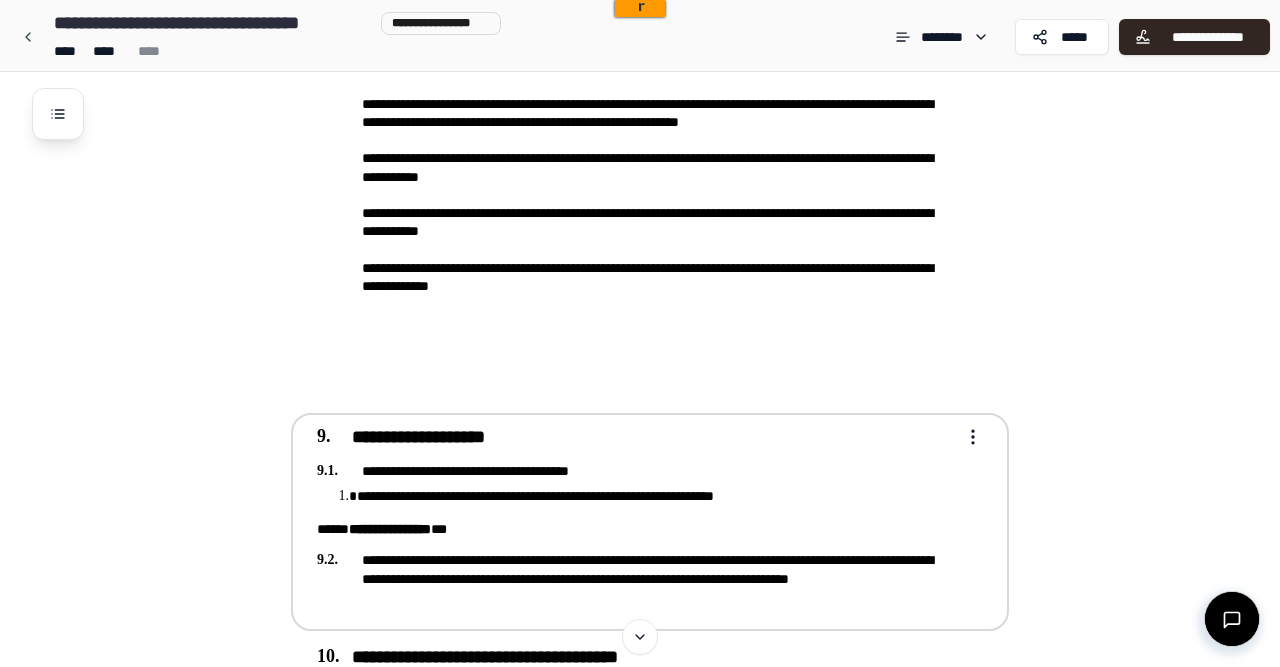 click on "**********" at bounding box center [650, 522] 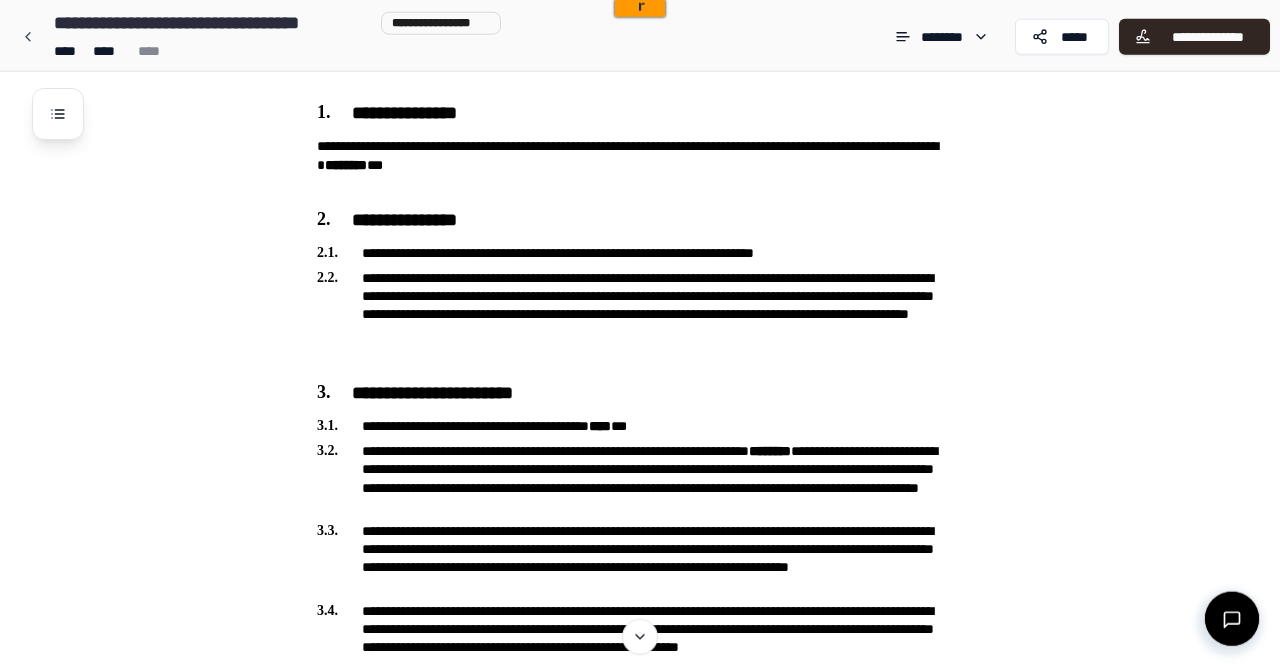 scroll, scrollTop: 0, scrollLeft: 0, axis: both 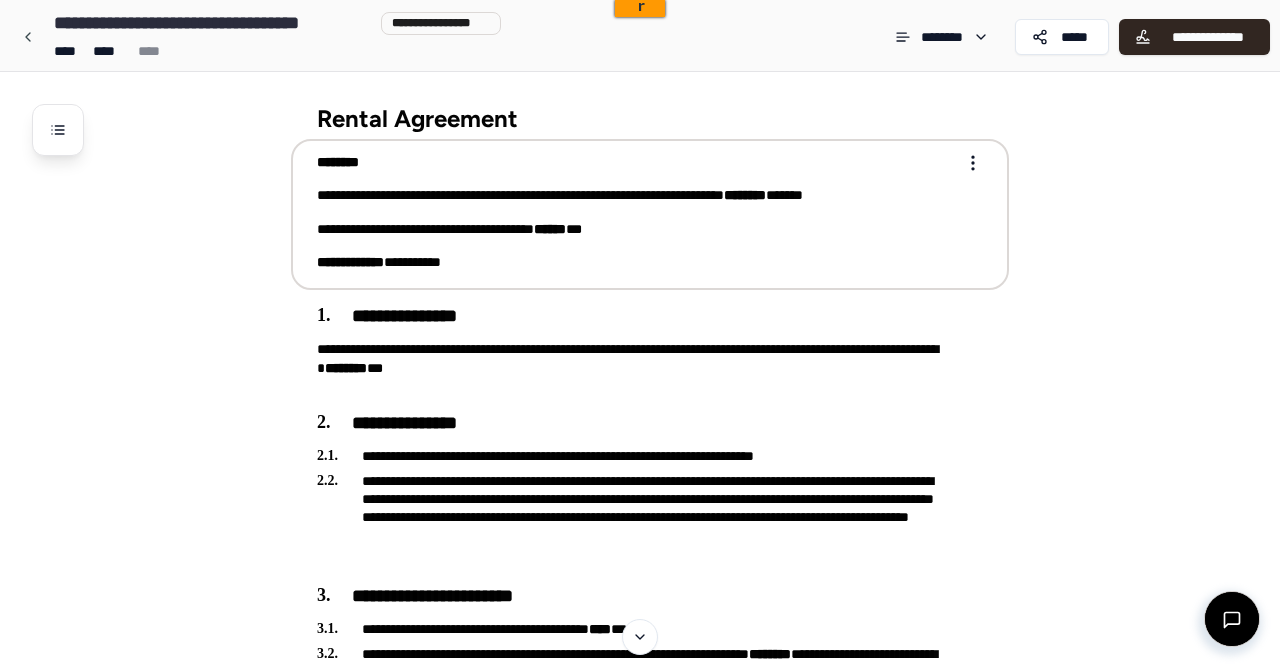 click on "**********" at bounding box center [636, 212] 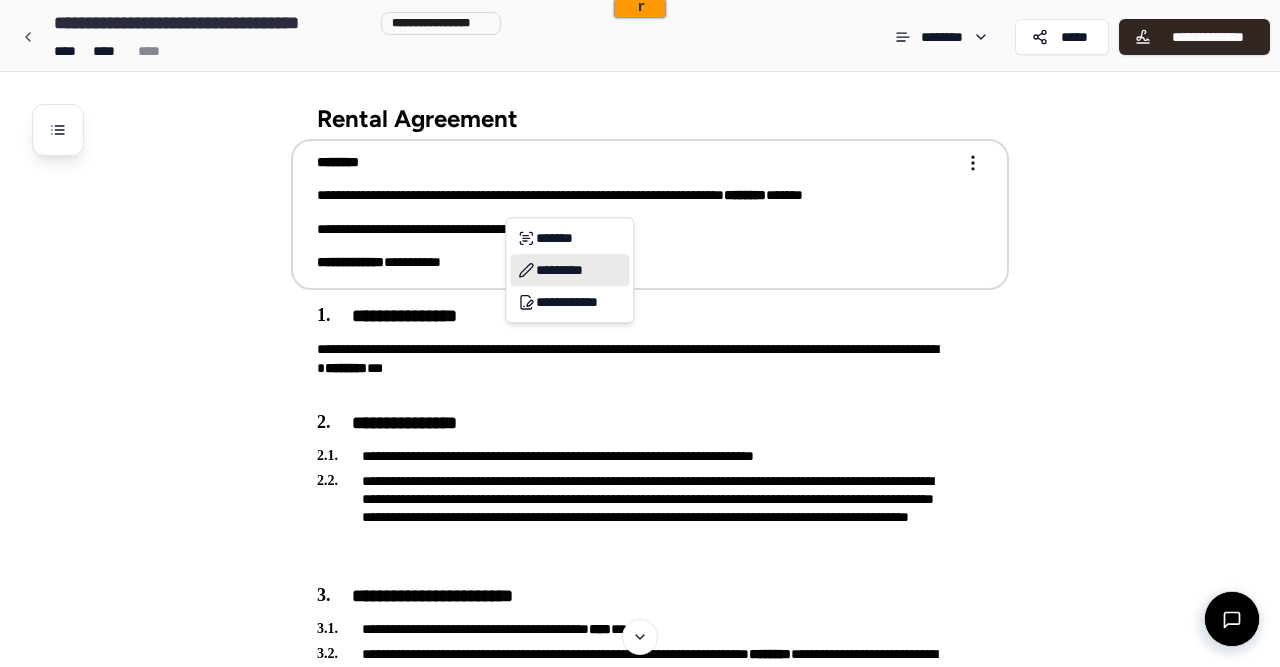 click on "*********" at bounding box center (569, 270) 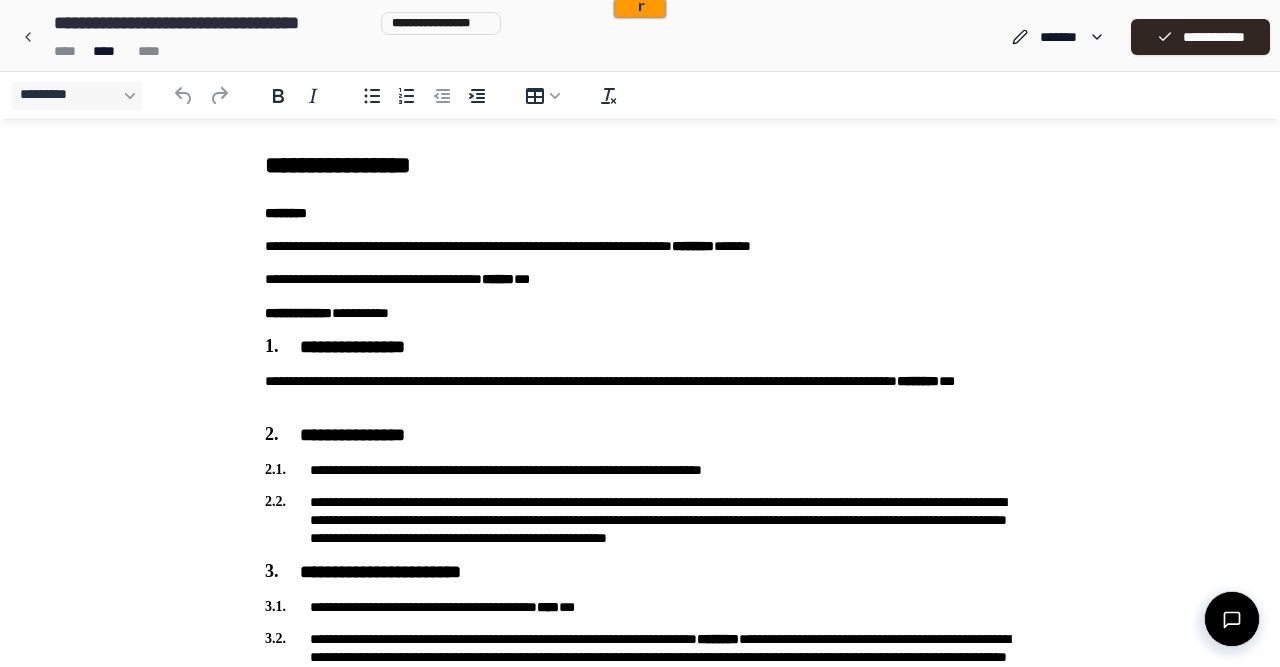 scroll, scrollTop: 0, scrollLeft: 0, axis: both 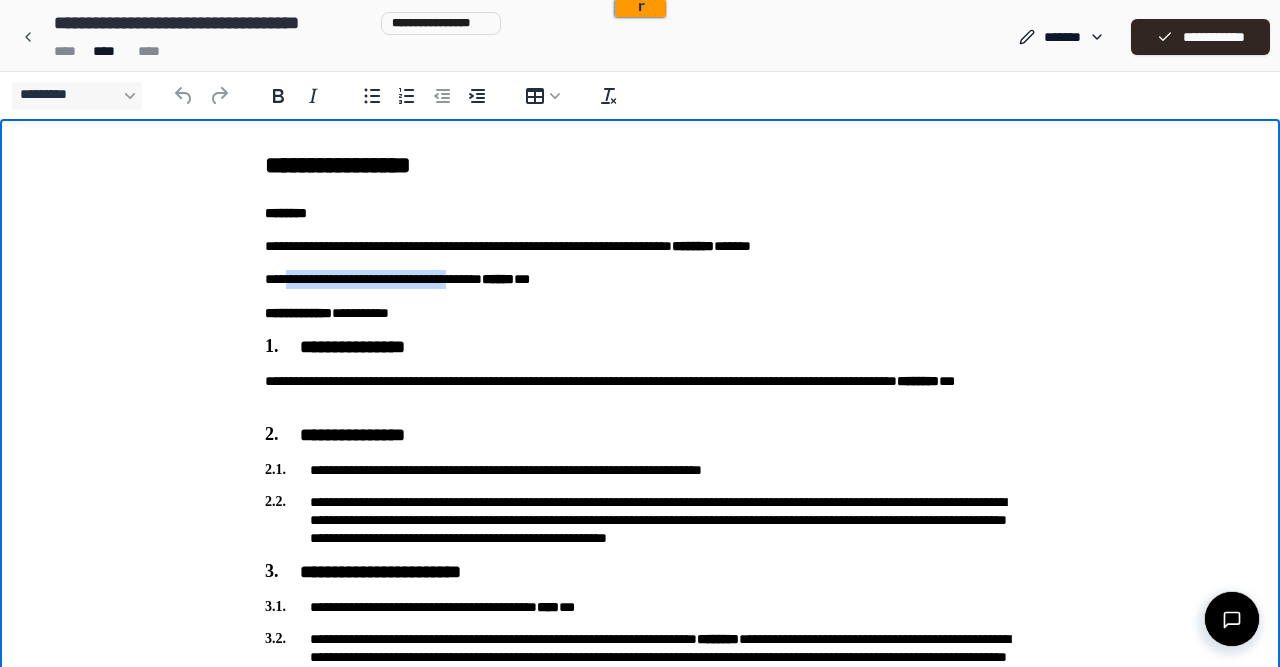 drag, startPoint x: 499, startPoint y: 275, endPoint x: 285, endPoint y: 279, distance: 214.03738 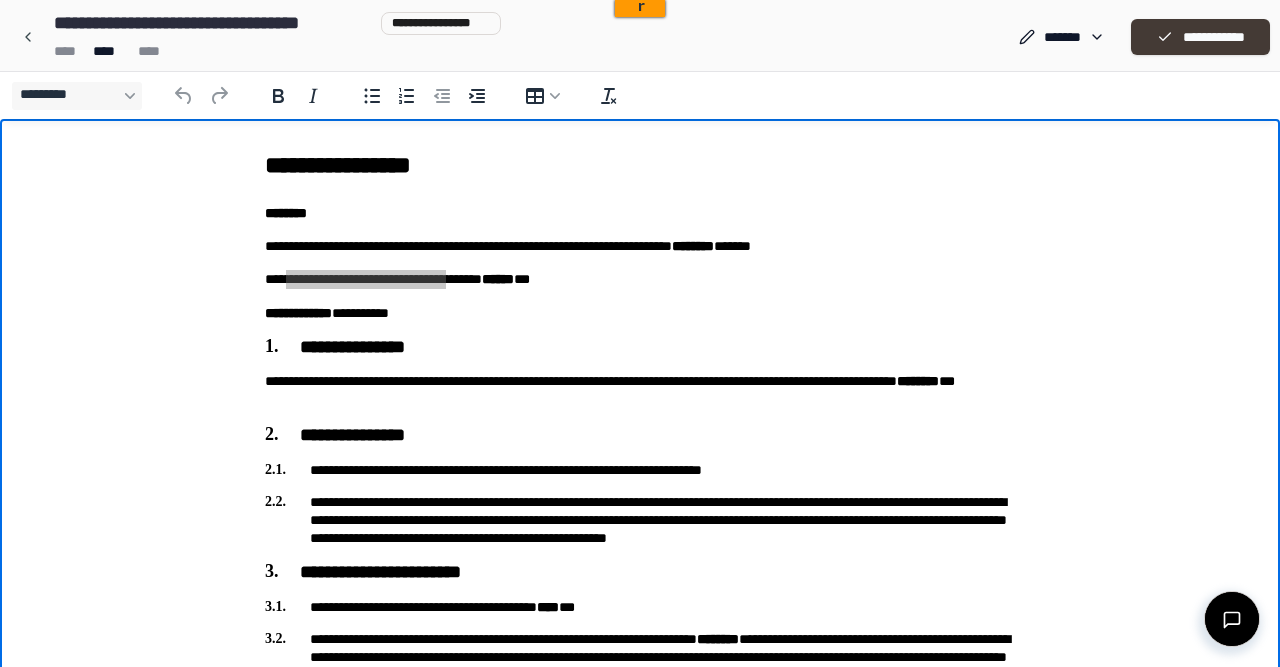 click on "**********" at bounding box center (1200, 37) 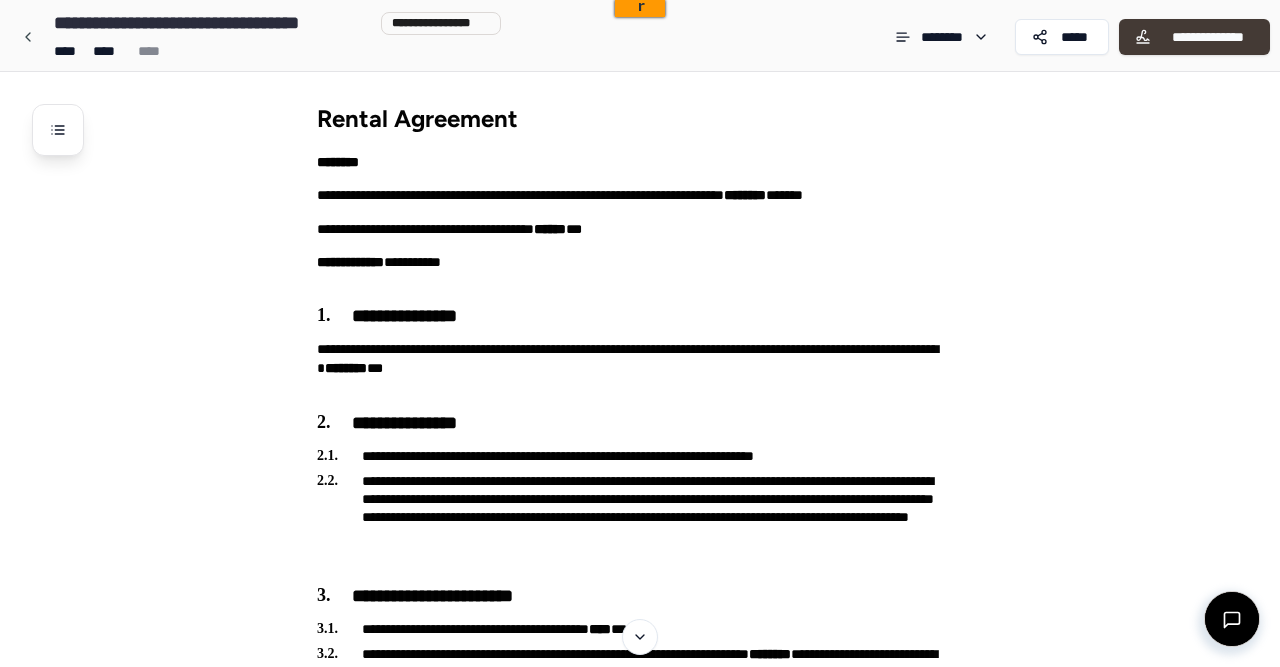 click on "**********" at bounding box center [1207, 37] 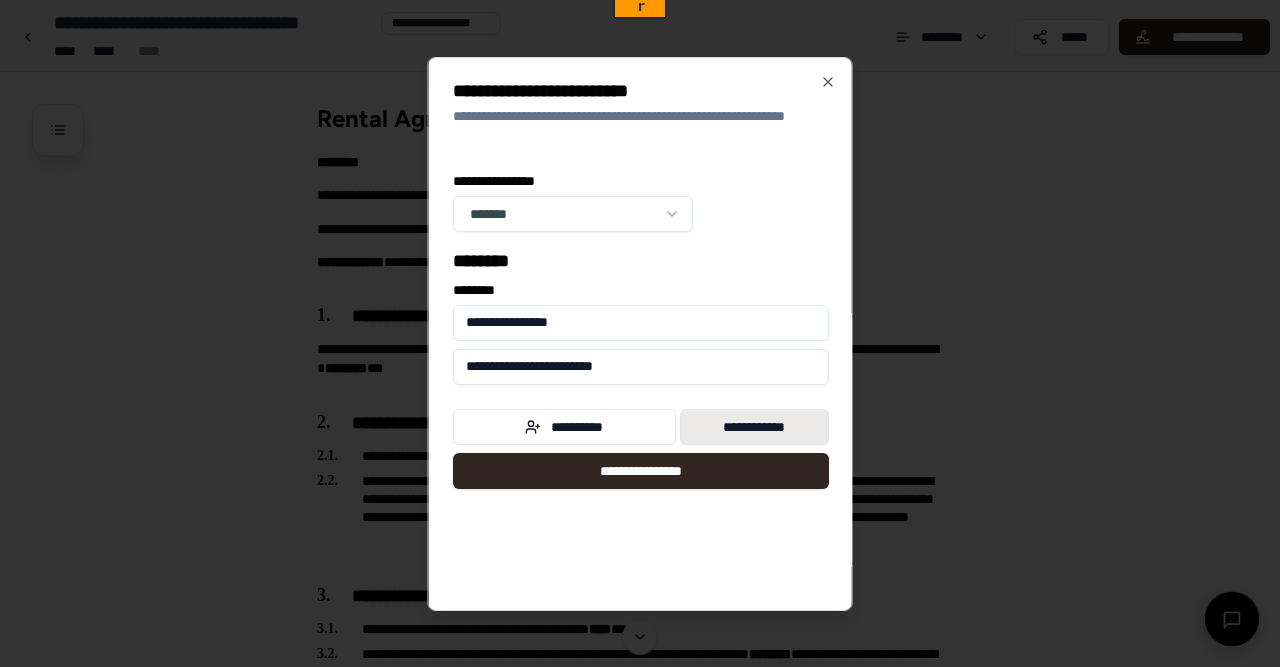 click on "**********" at bounding box center [753, 427] 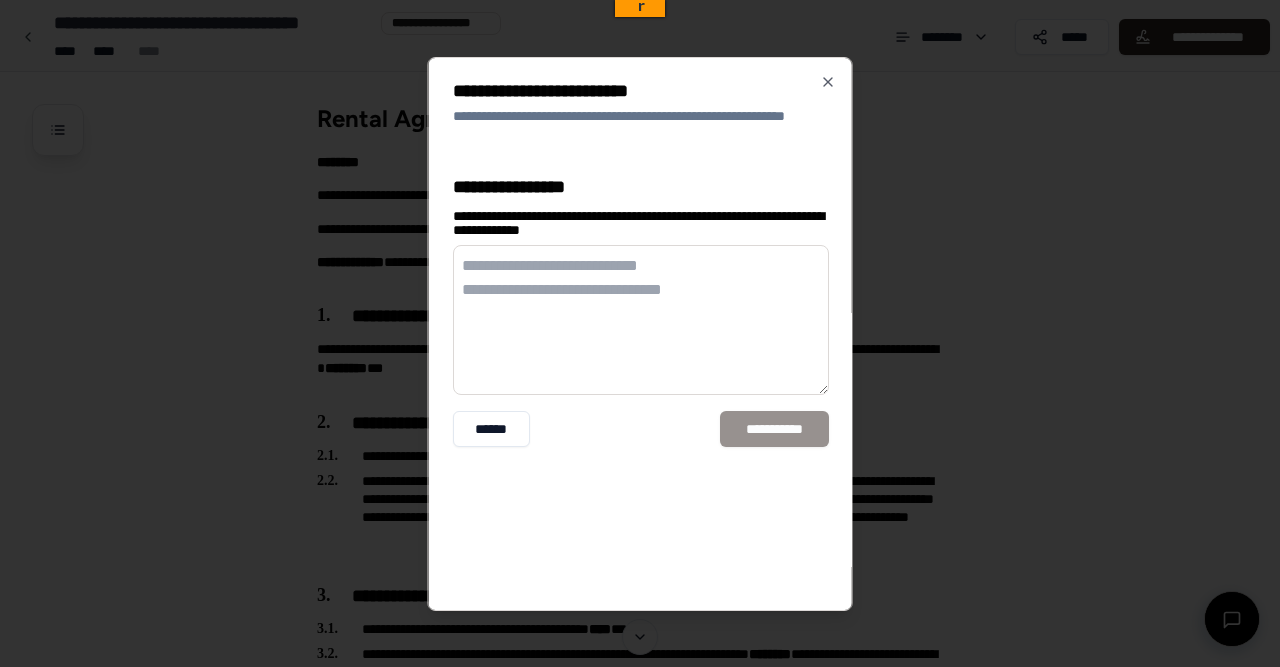 click on "**********" at bounding box center (641, 320) 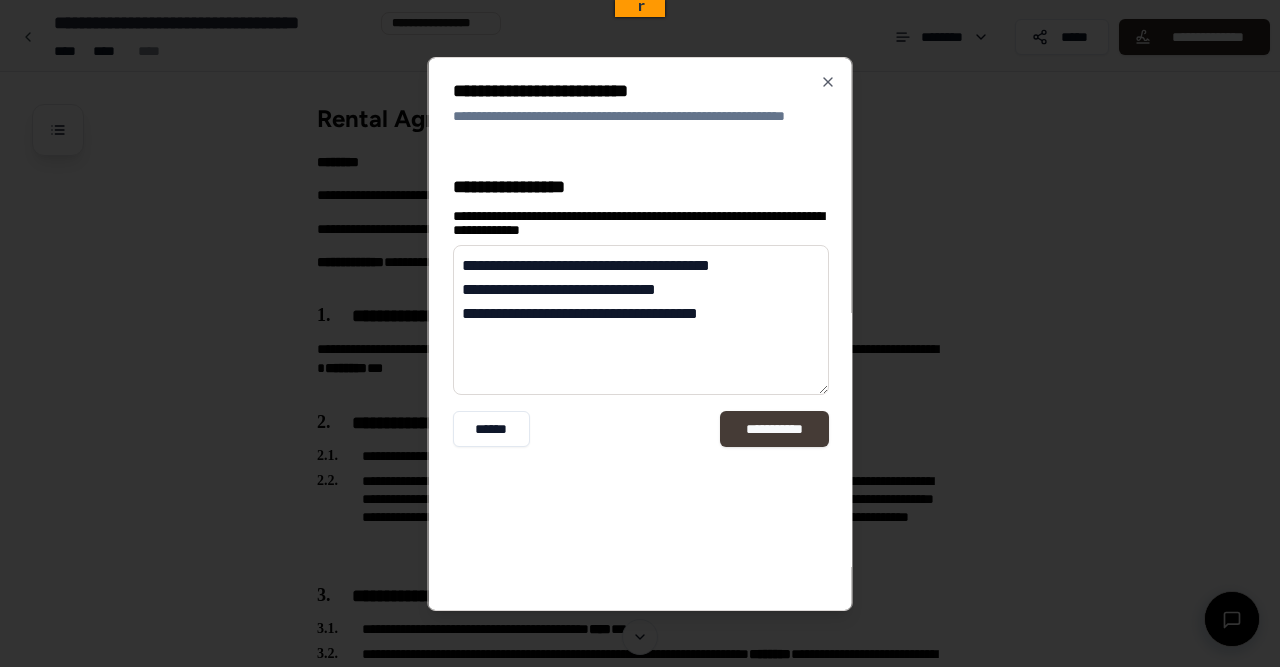 type on "**********" 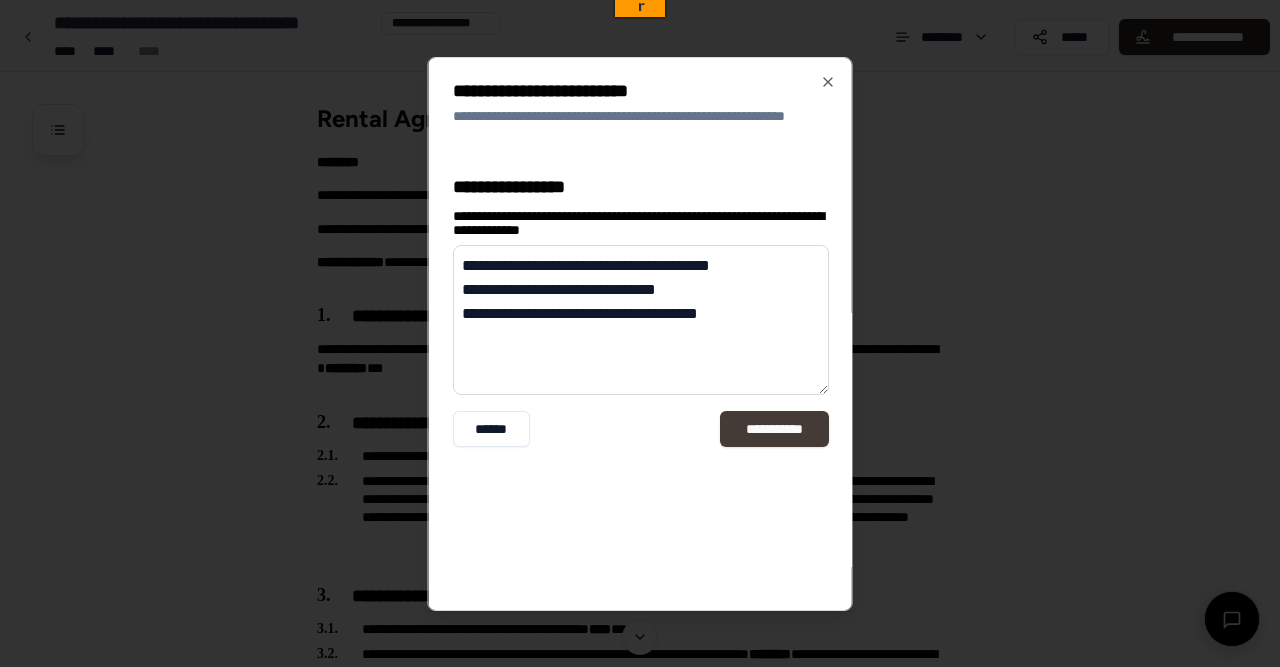 click on "**********" at bounding box center (774, 429) 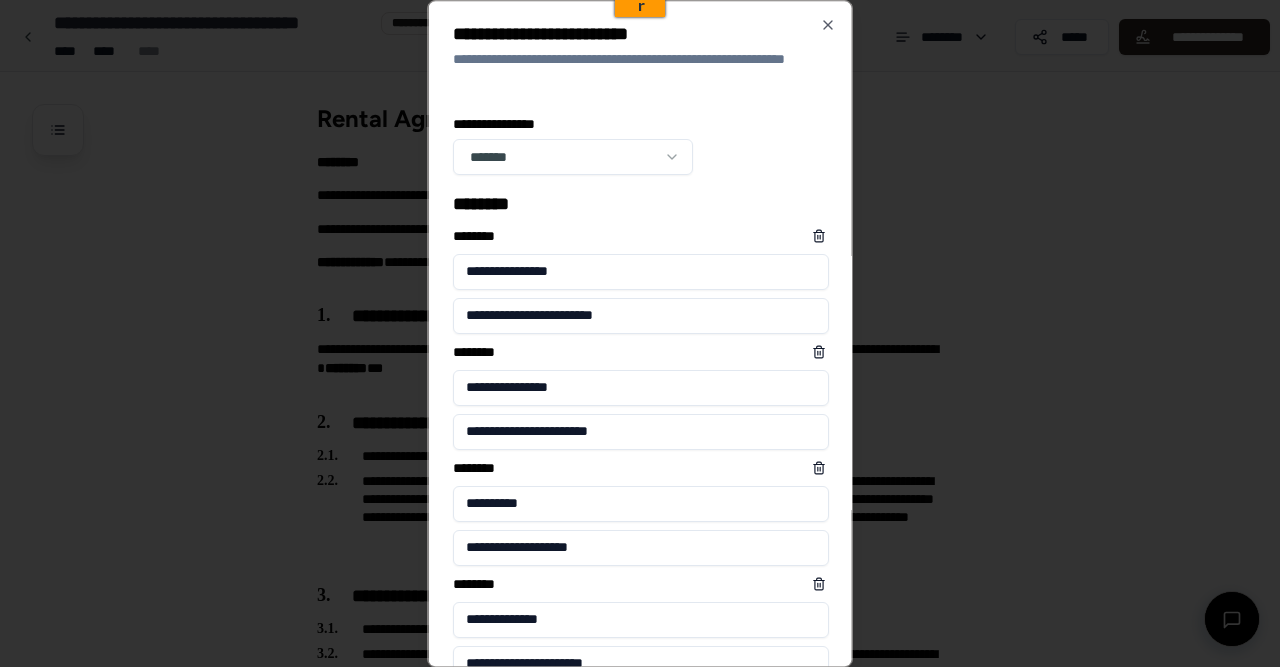 scroll, scrollTop: 155, scrollLeft: 0, axis: vertical 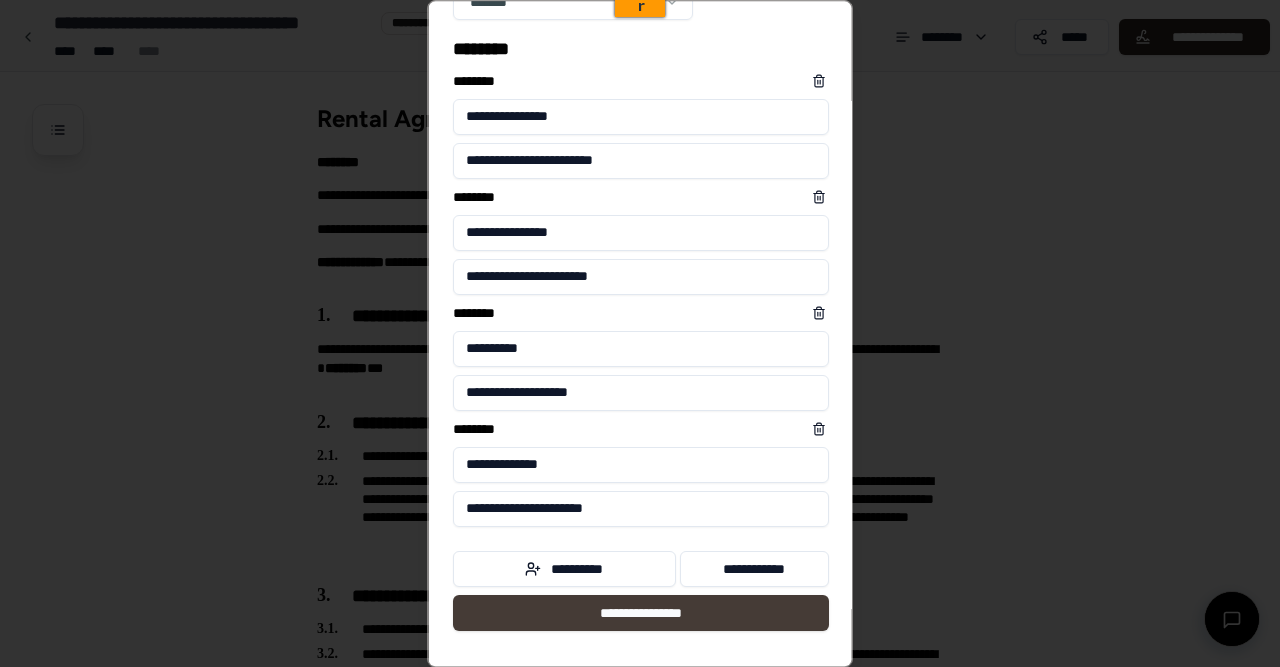 click on "**********" at bounding box center (641, 613) 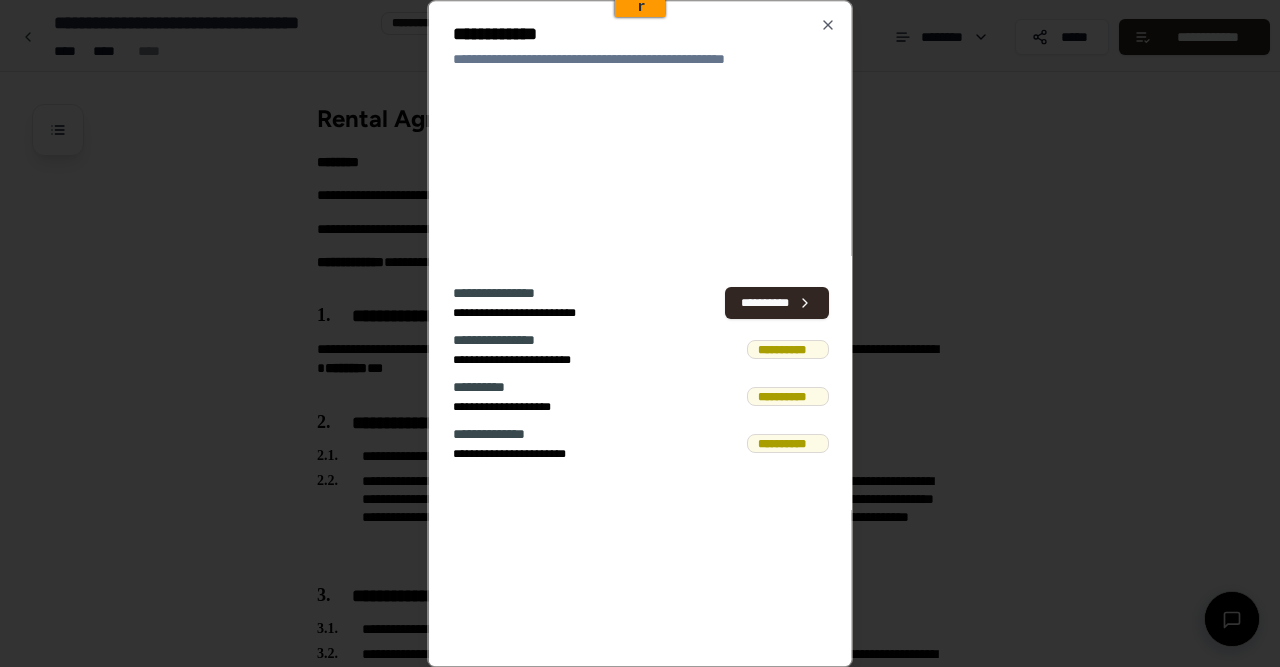 scroll, scrollTop: 0, scrollLeft: 0, axis: both 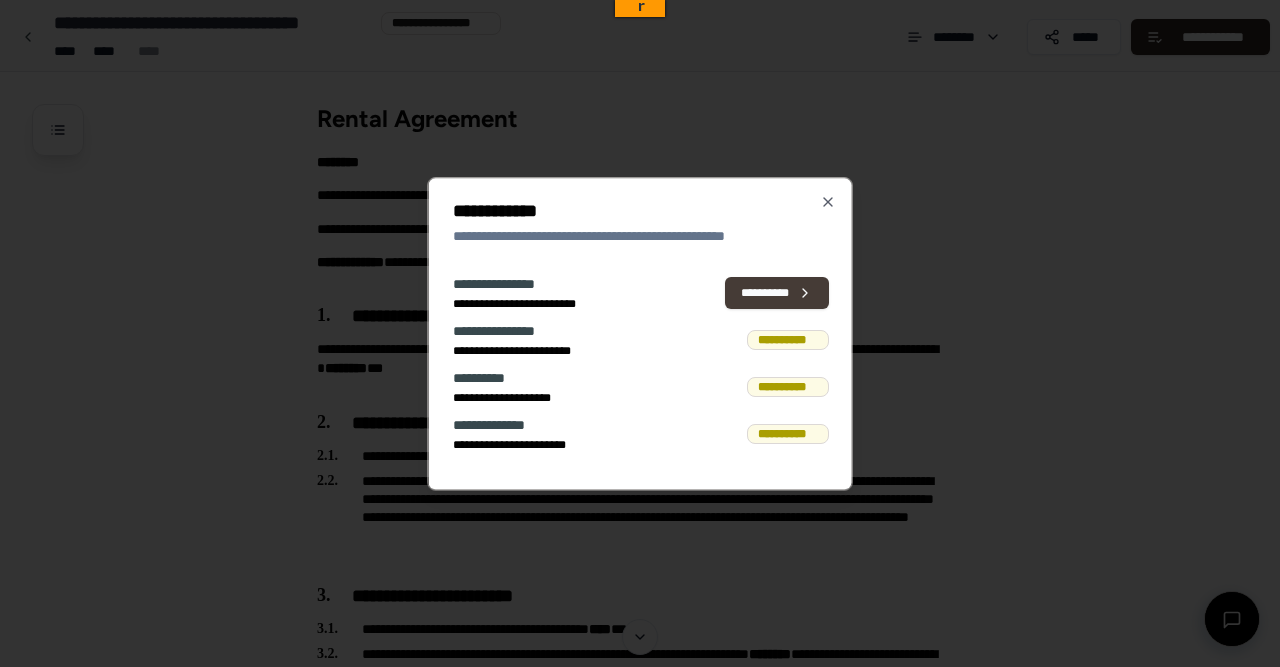 click on "**********" at bounding box center (776, 293) 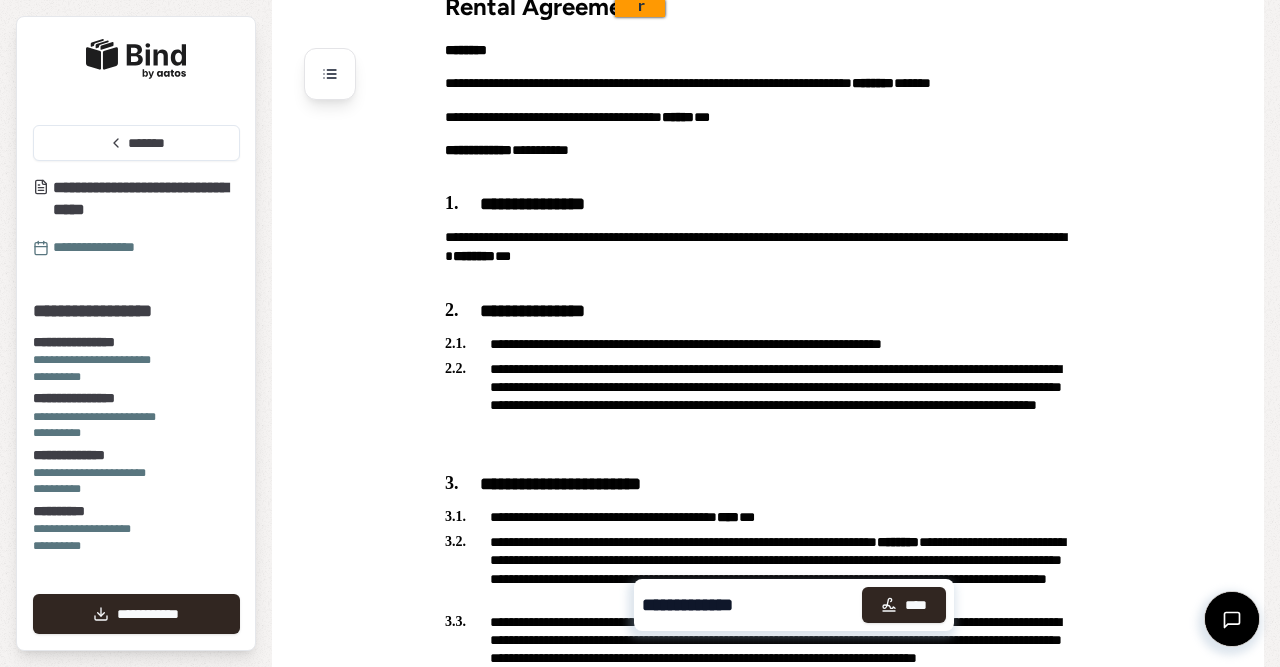 scroll, scrollTop: 57, scrollLeft: 0, axis: vertical 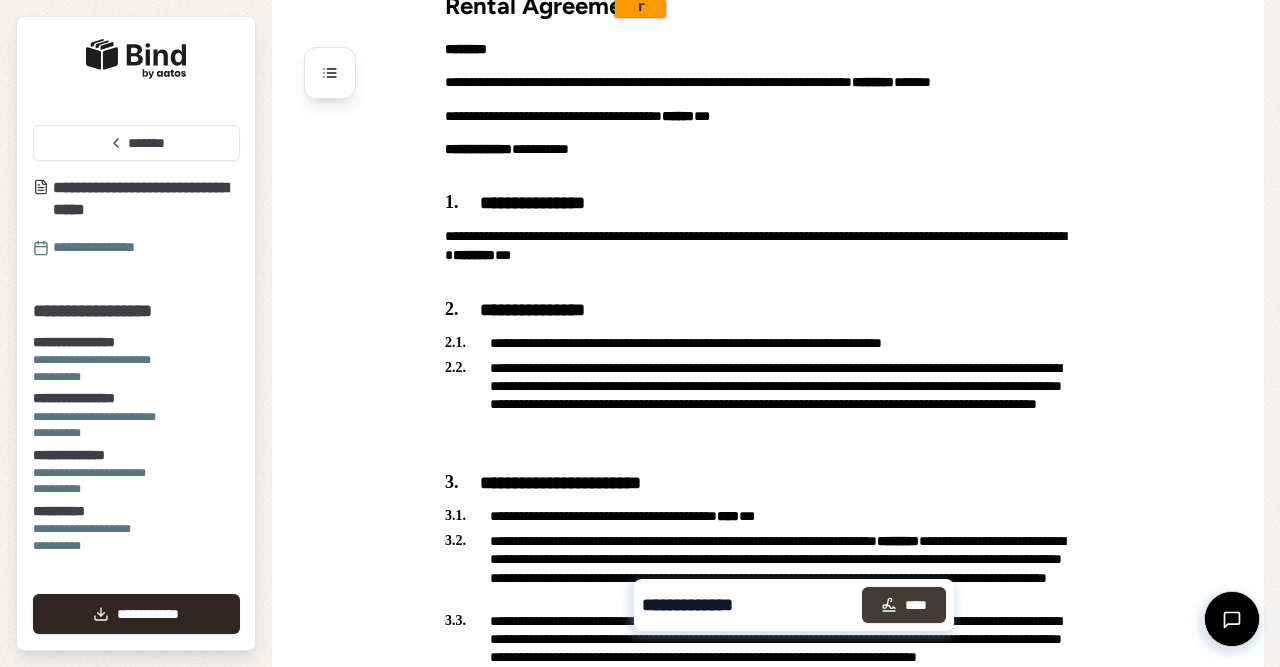 click on "****" at bounding box center [904, 605] 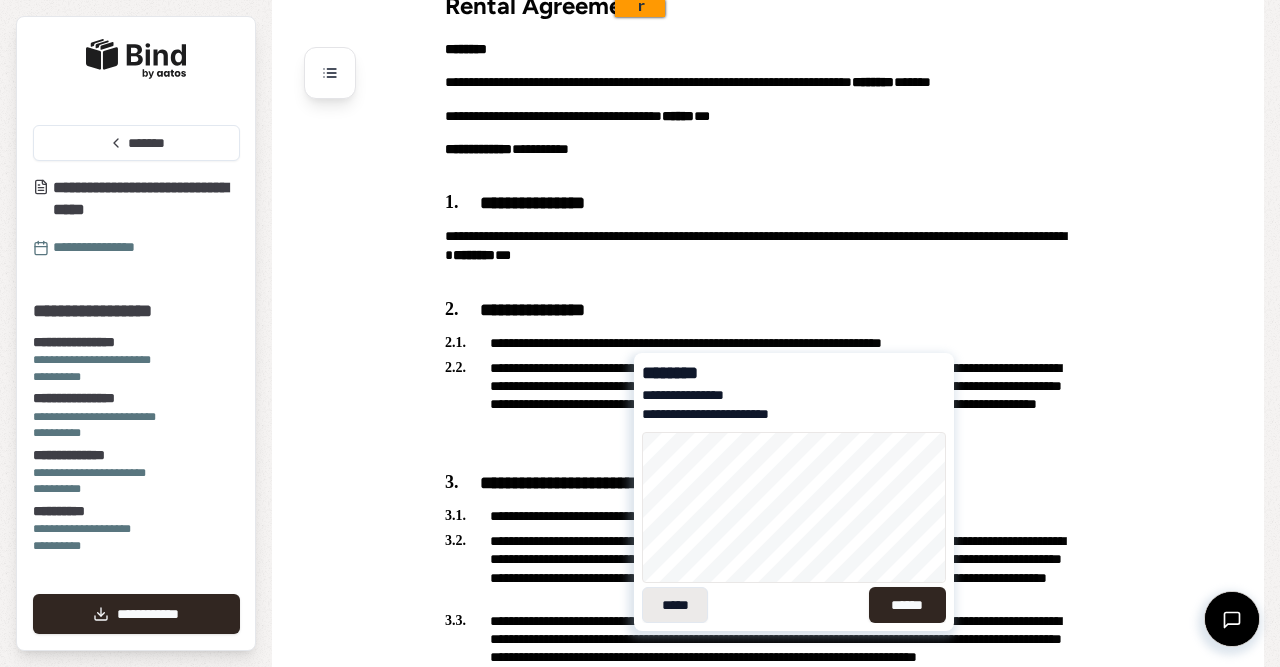 click on "*****" at bounding box center [675, 605] 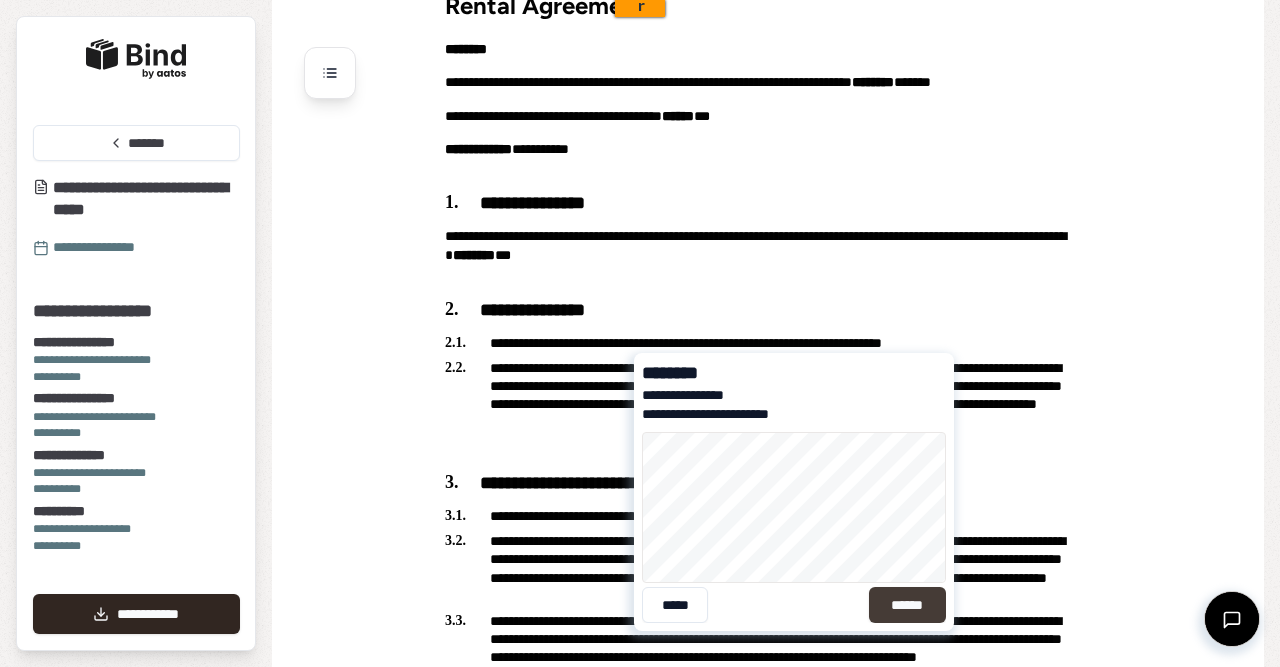 click on "******" at bounding box center (907, 605) 